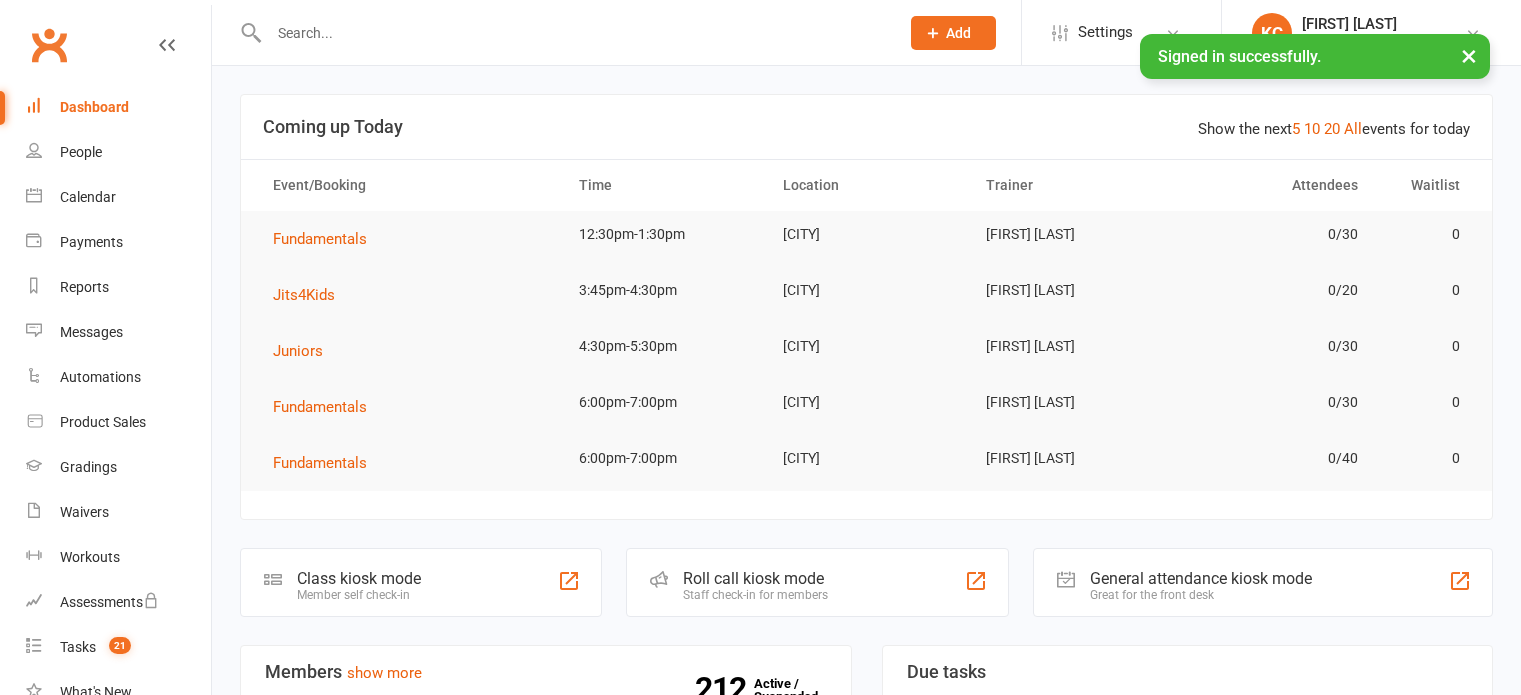 scroll, scrollTop: 0, scrollLeft: 0, axis: both 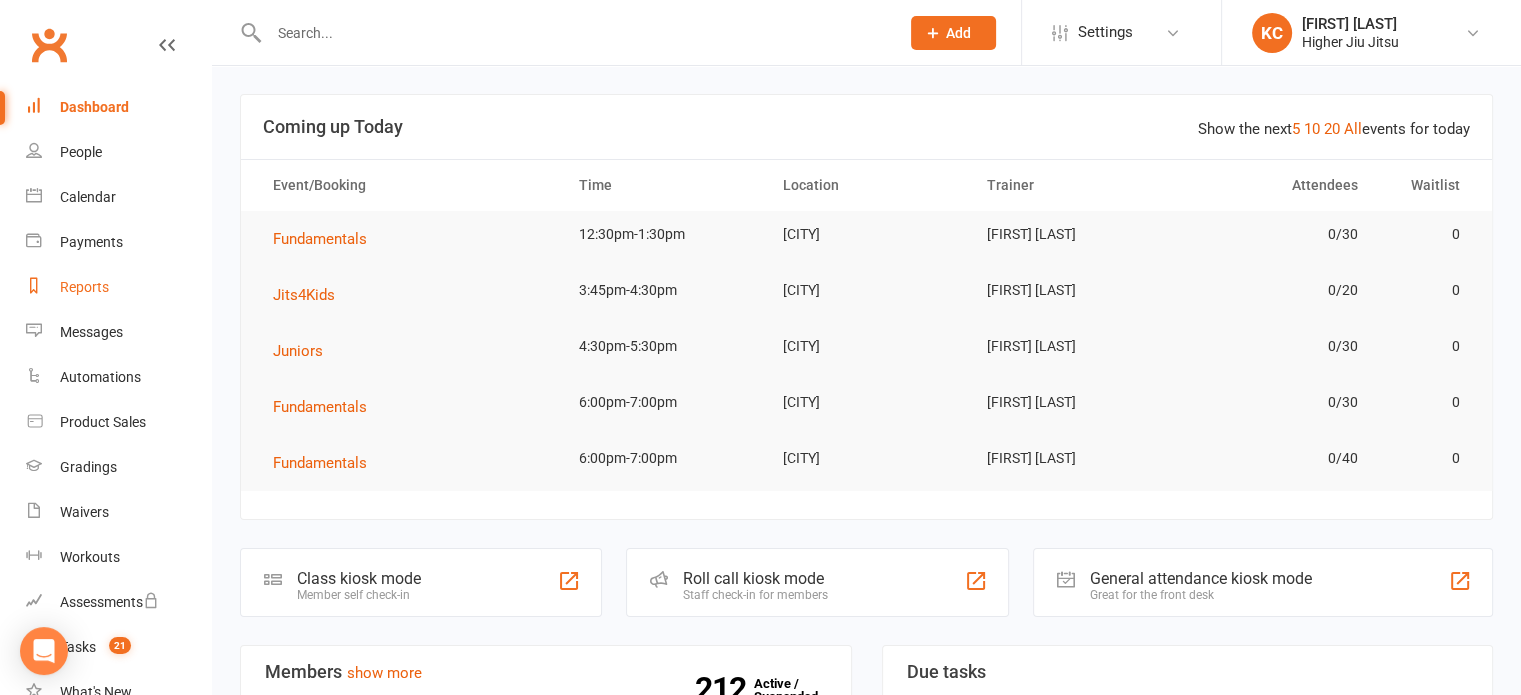click on "Reports" at bounding box center [118, 287] 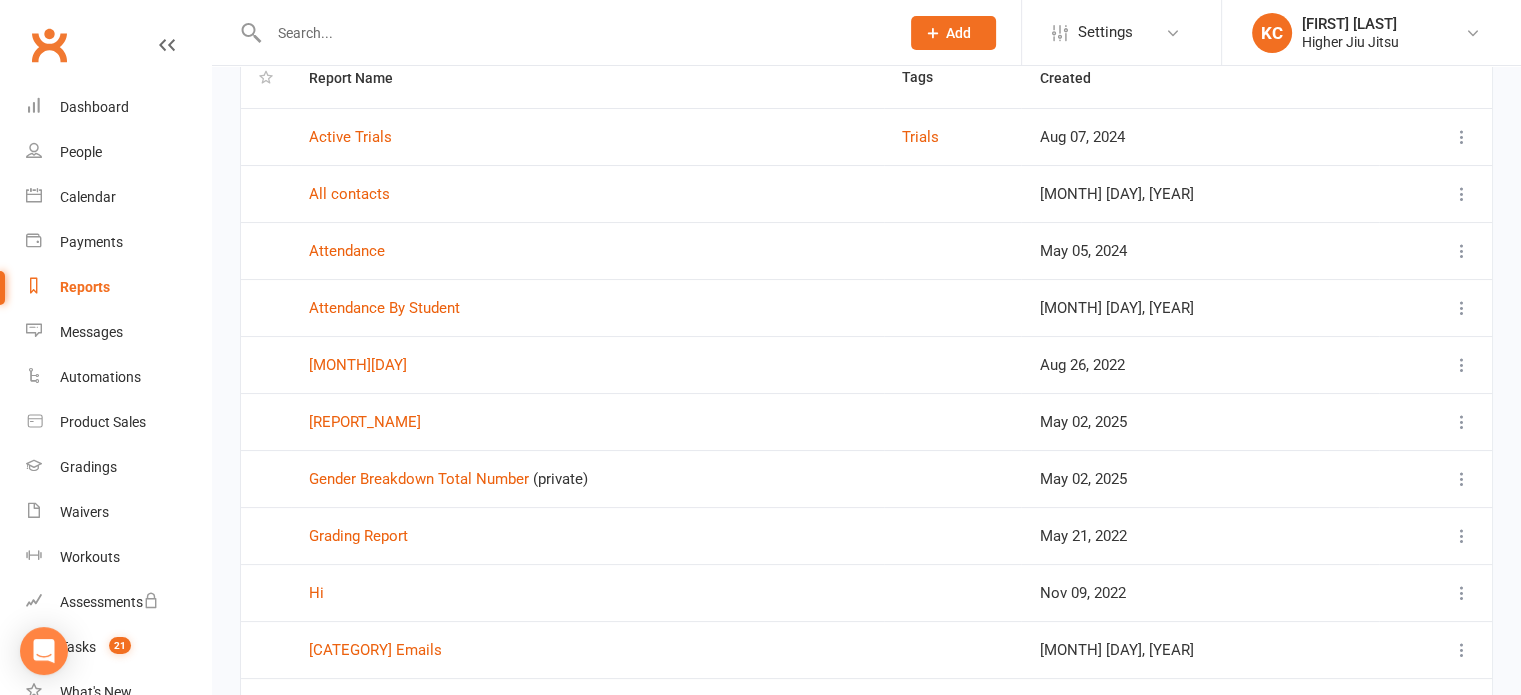 scroll, scrollTop: 0, scrollLeft: 0, axis: both 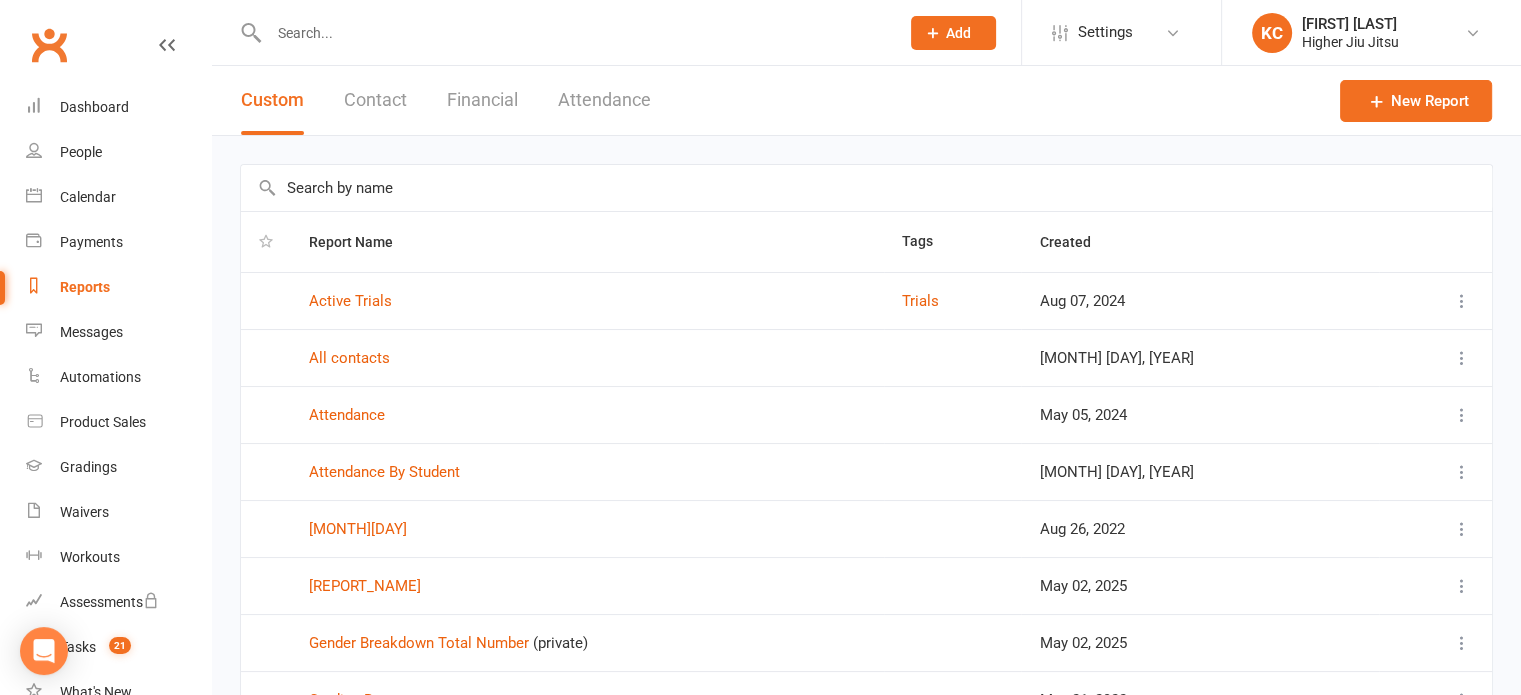 click on "Attendance" at bounding box center [604, 100] 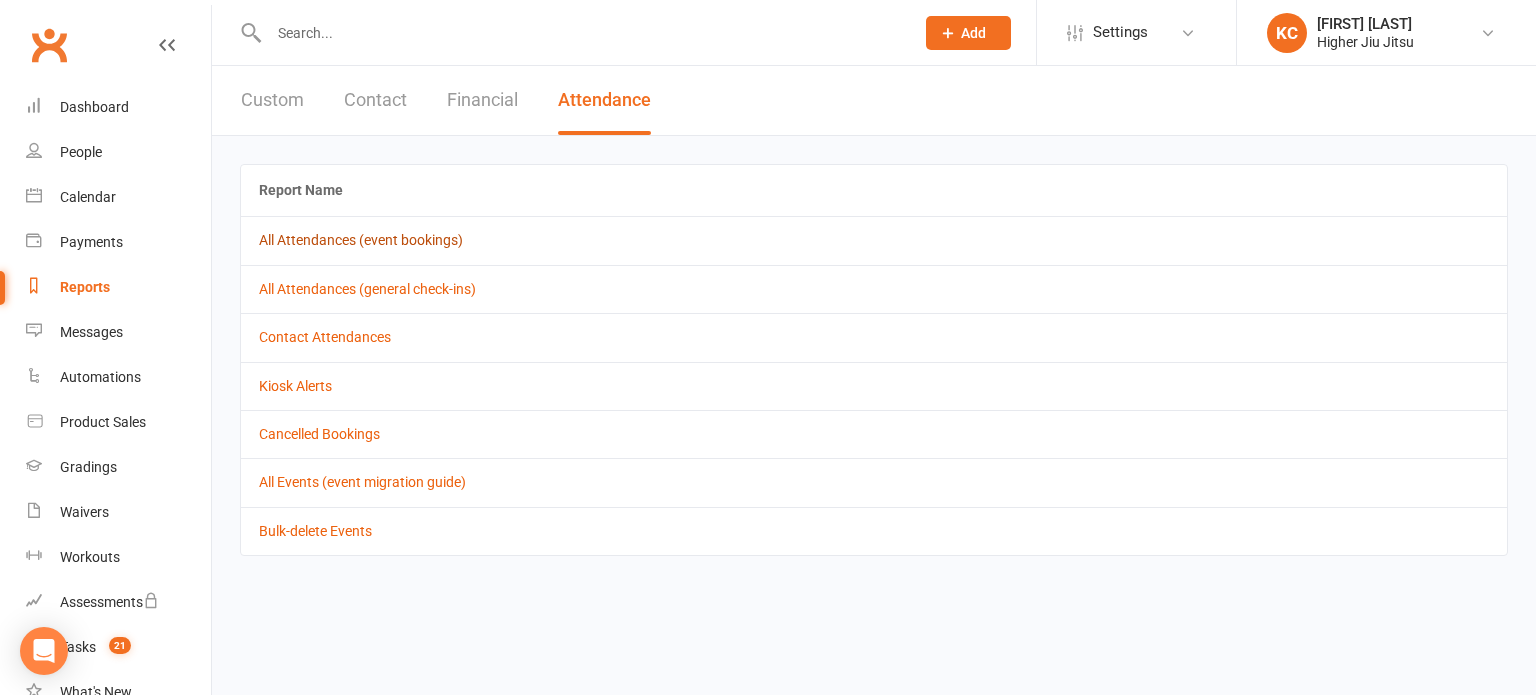 click on "All Attendances (event bookings)" at bounding box center (361, 240) 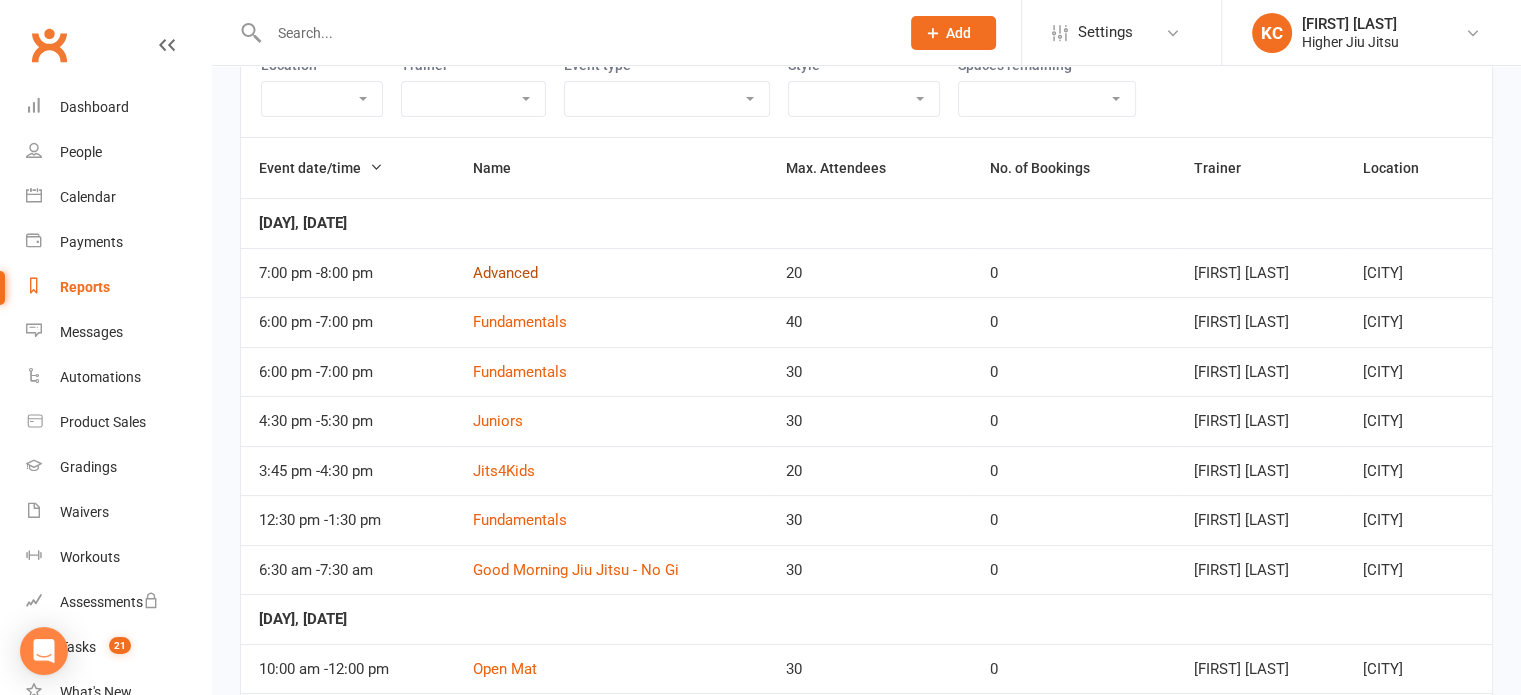 scroll, scrollTop: 0, scrollLeft: 0, axis: both 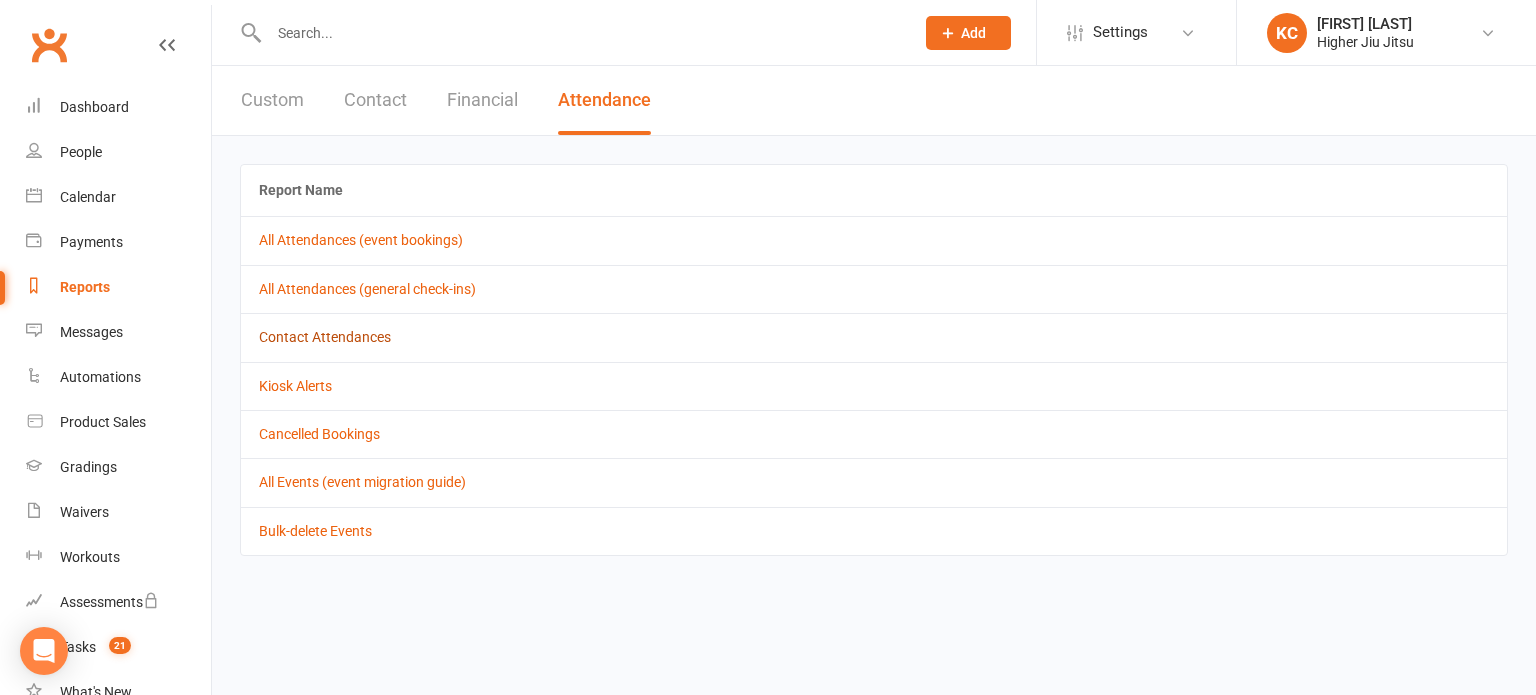 click on "Contact Attendances" at bounding box center [325, 337] 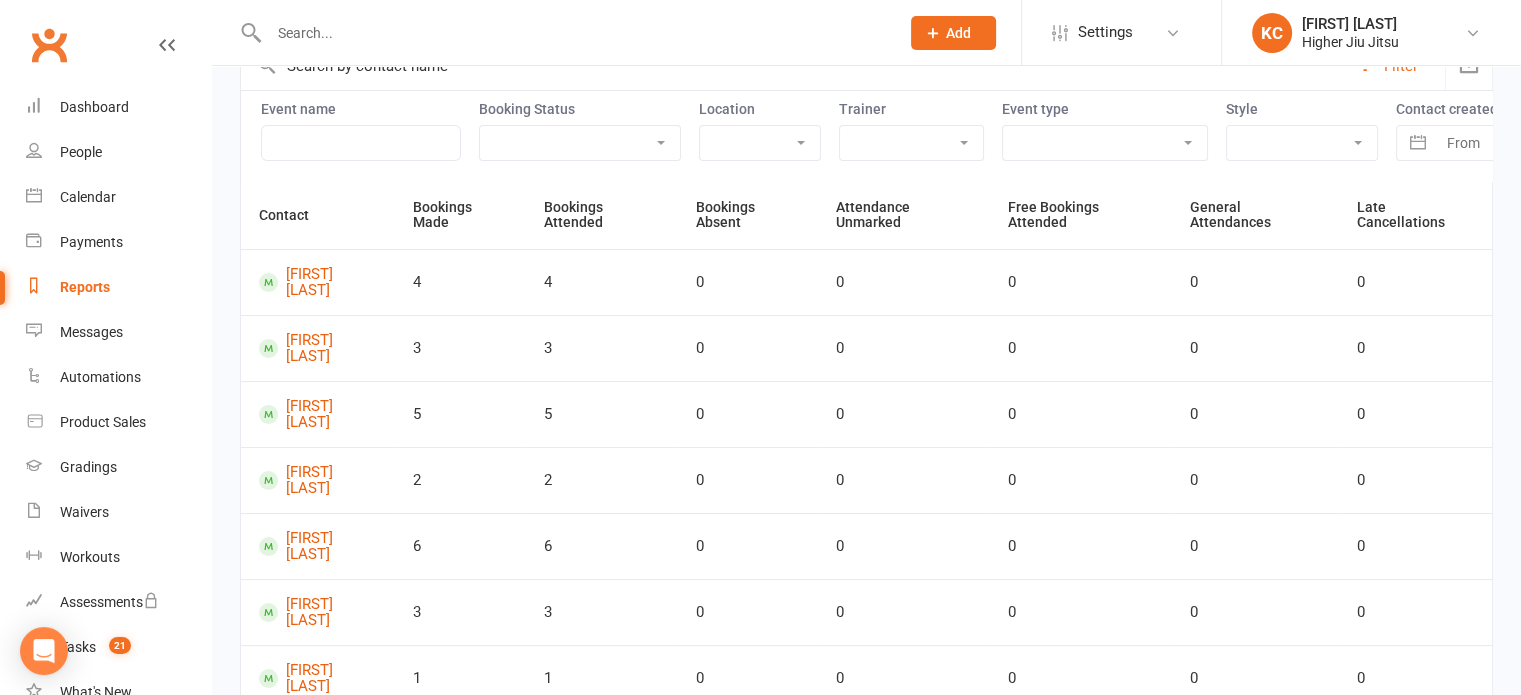 scroll, scrollTop: 0, scrollLeft: 0, axis: both 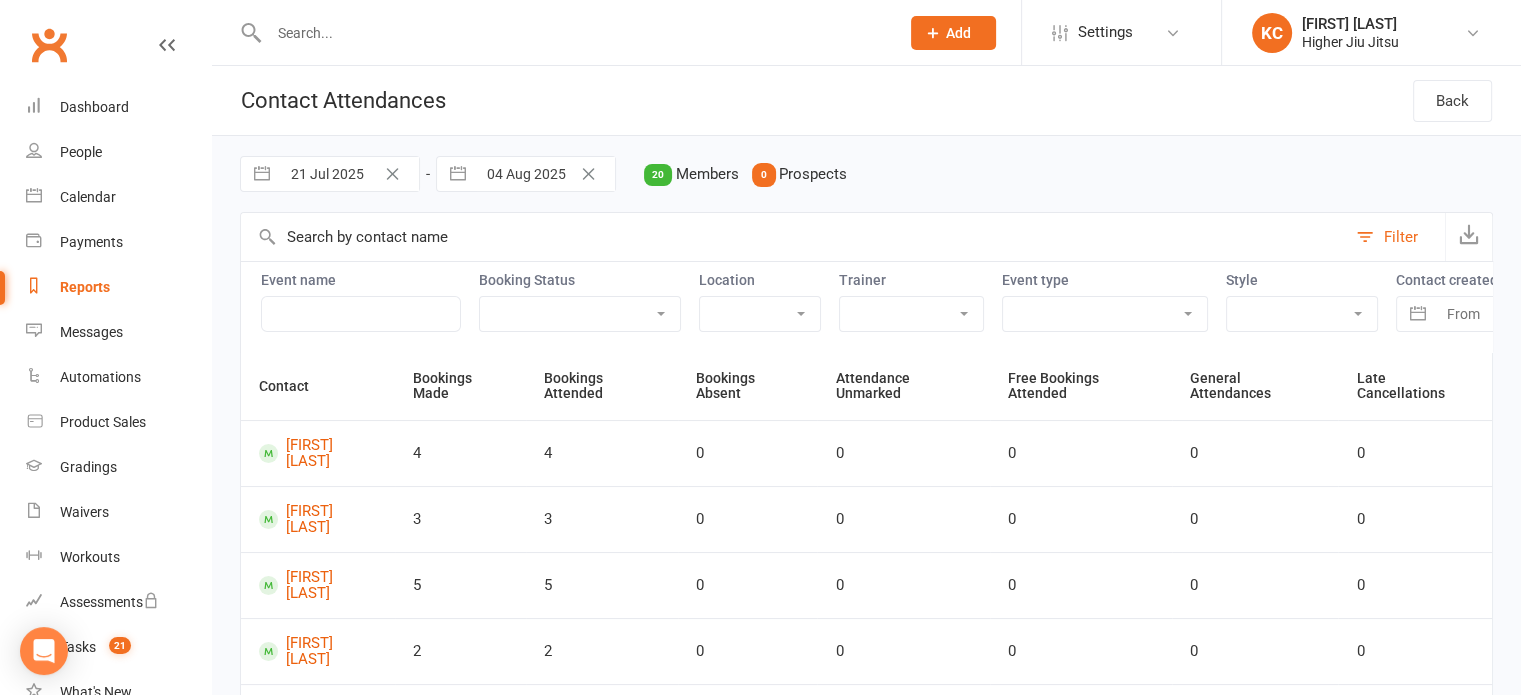 click on "Class Meeting Open Mat Private School Holiday Program Seminar" at bounding box center [1105, 314] 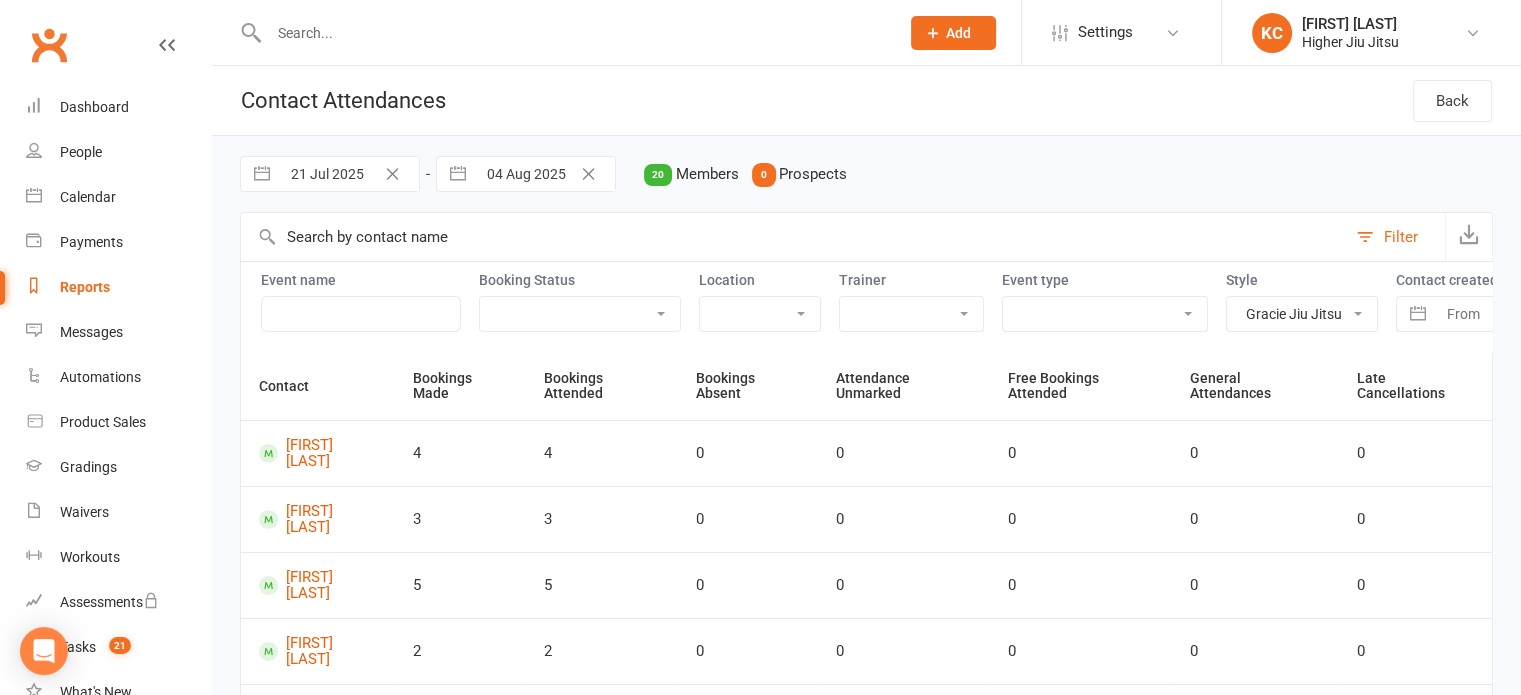click on "Gracie Jiu Jitsu Jits4Kids" at bounding box center [1302, 314] 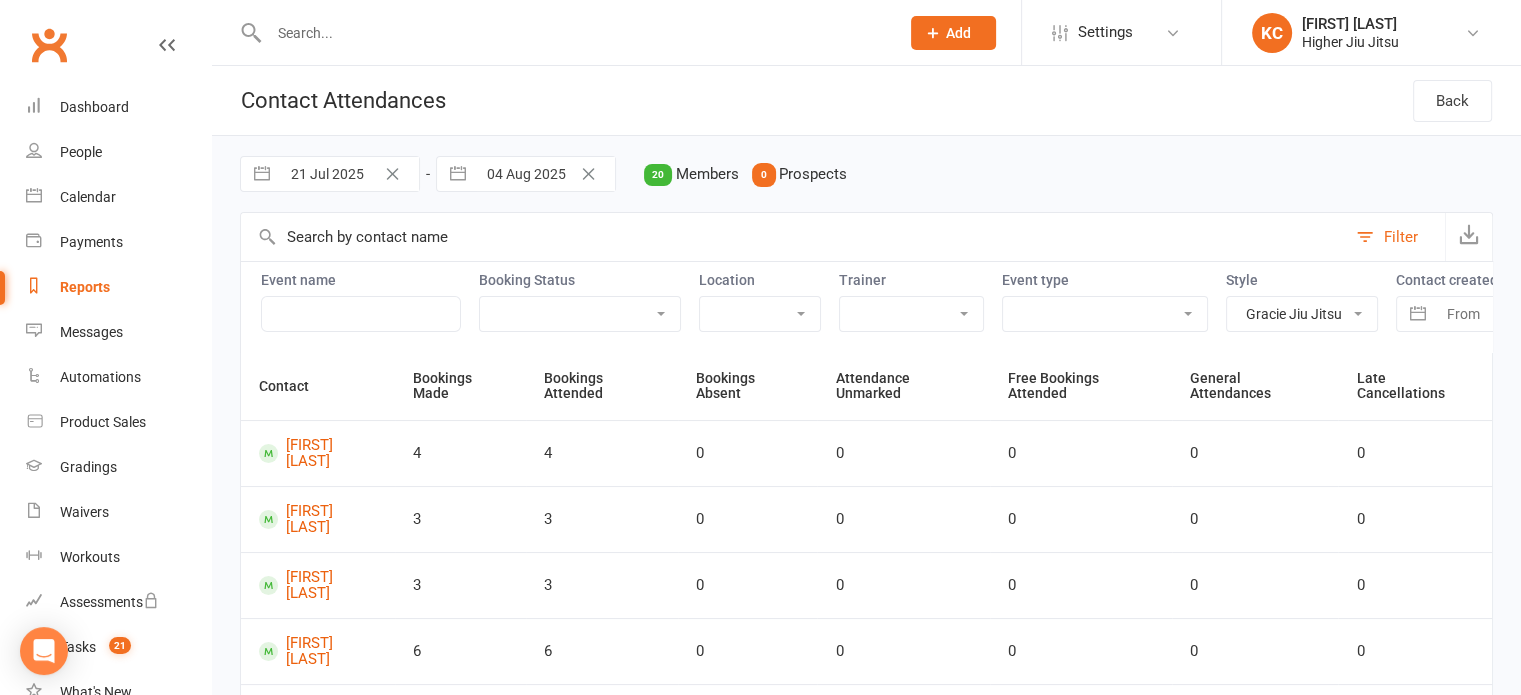 select on "5" 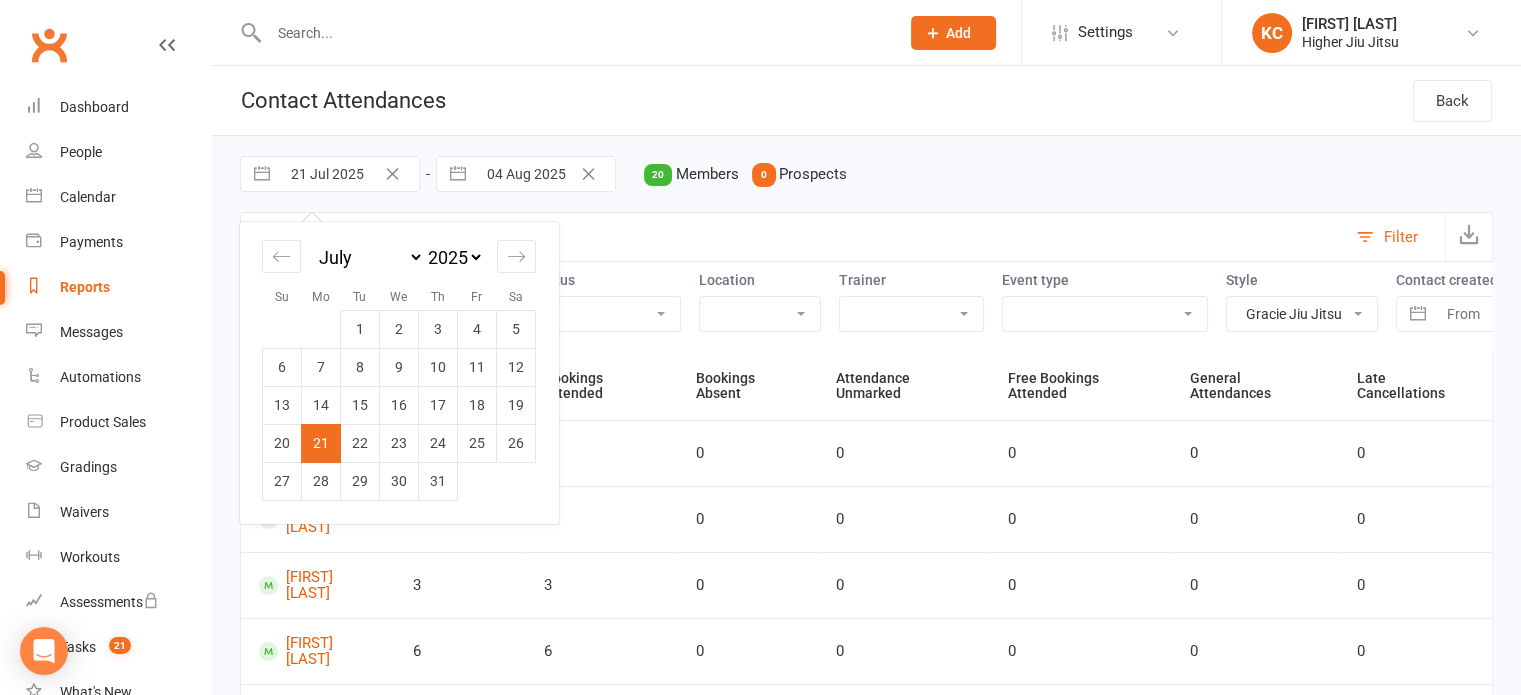 click on "21 Jul 2025" at bounding box center [349, 174] 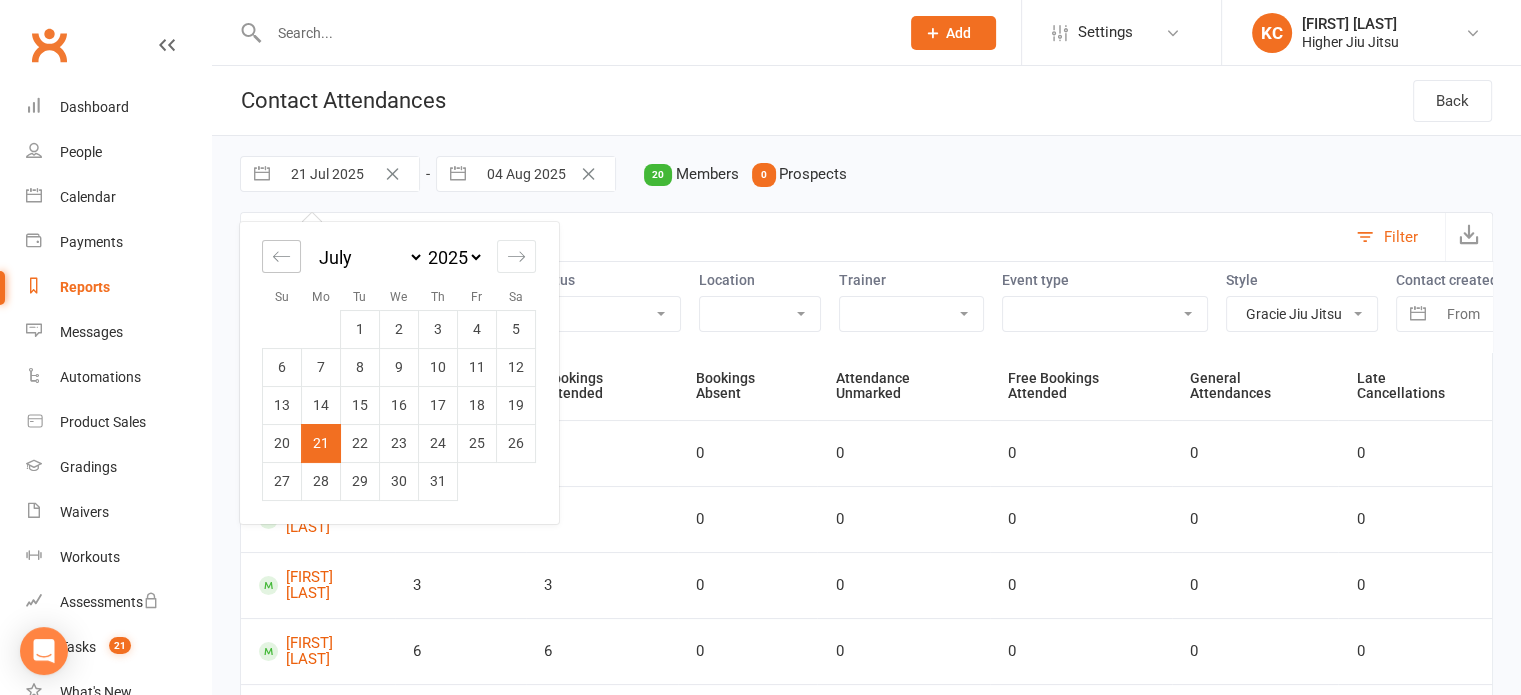 click 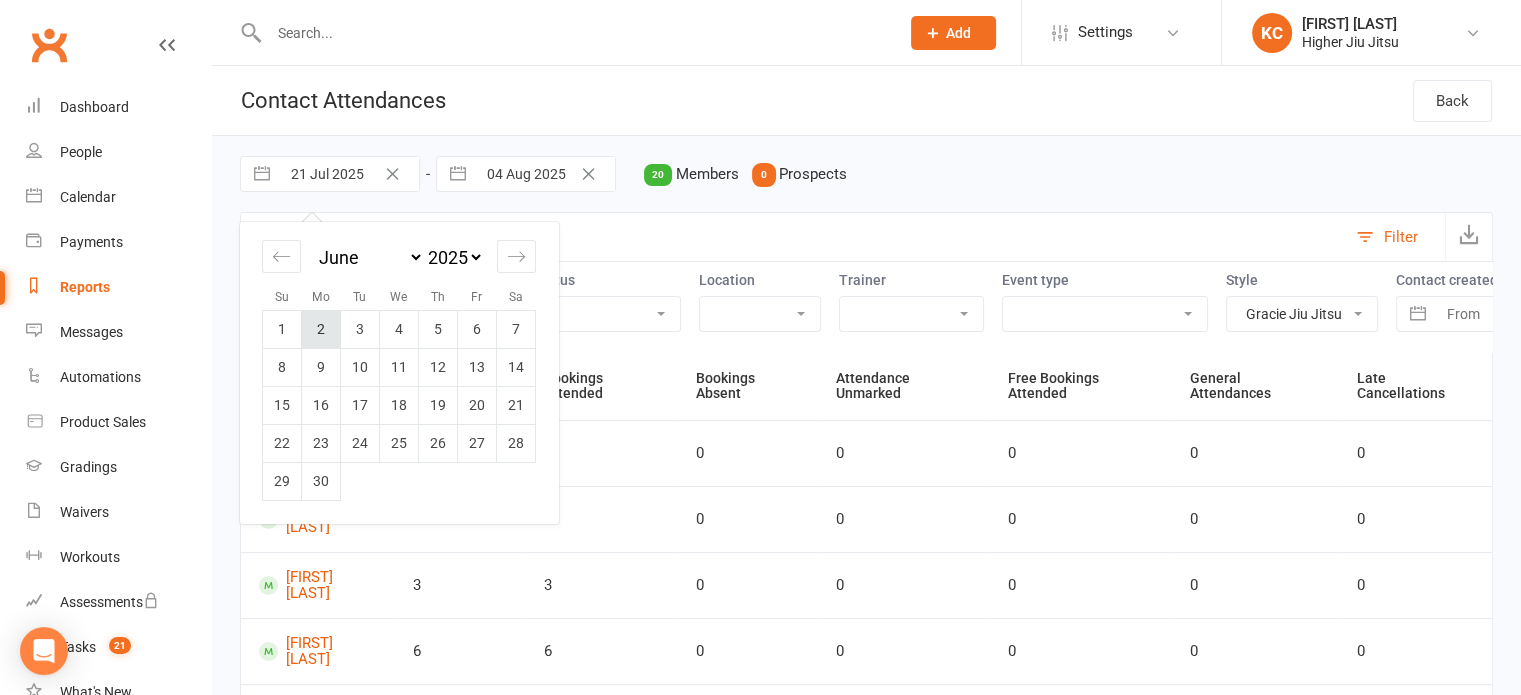 click on "2" at bounding box center (321, 329) 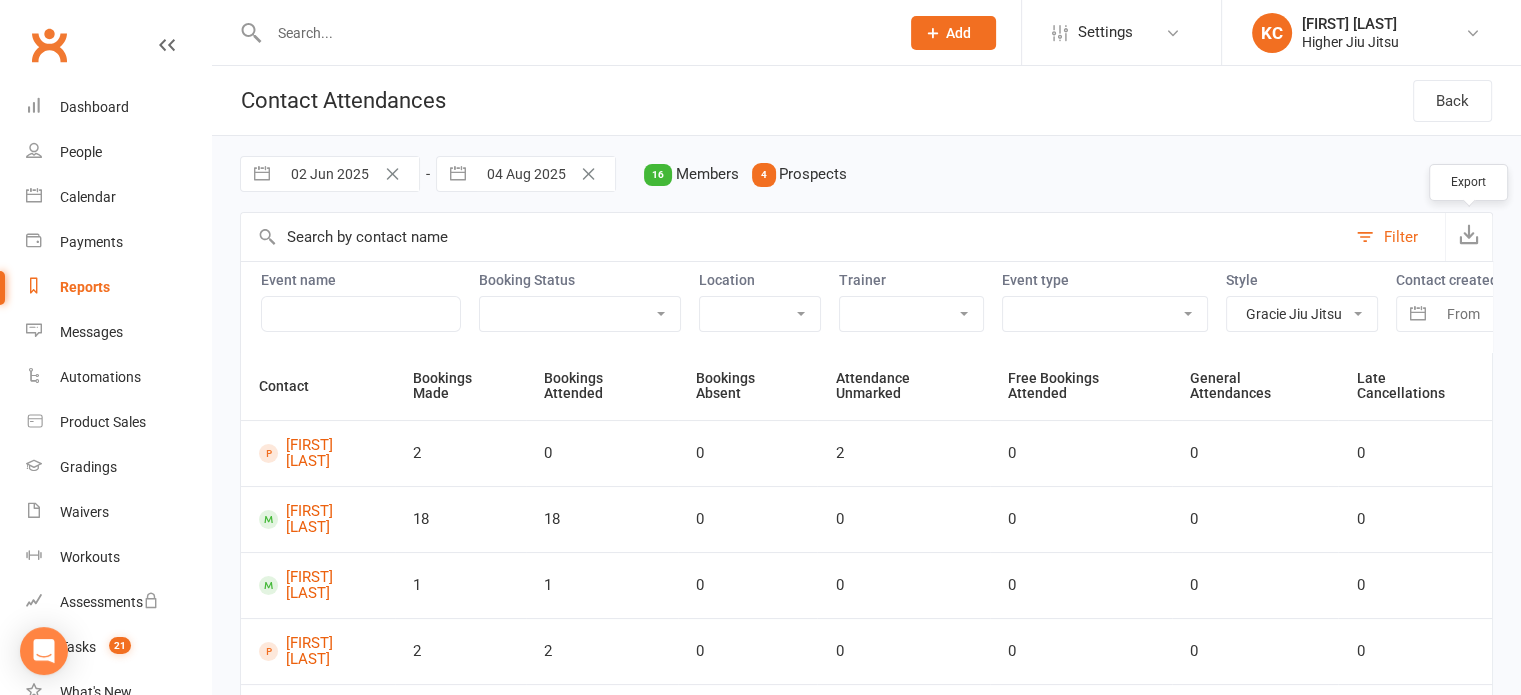 click at bounding box center [1469, 234] 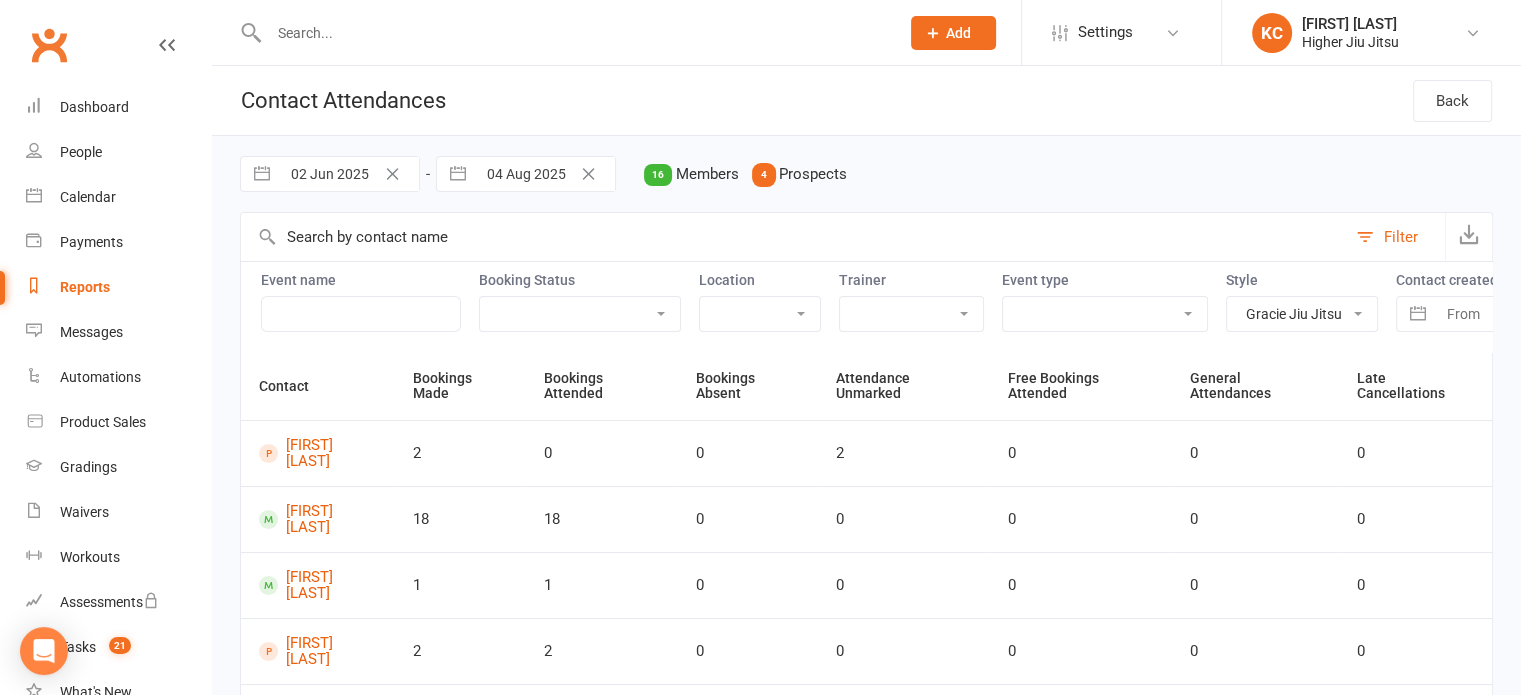 click at bounding box center [574, 33] 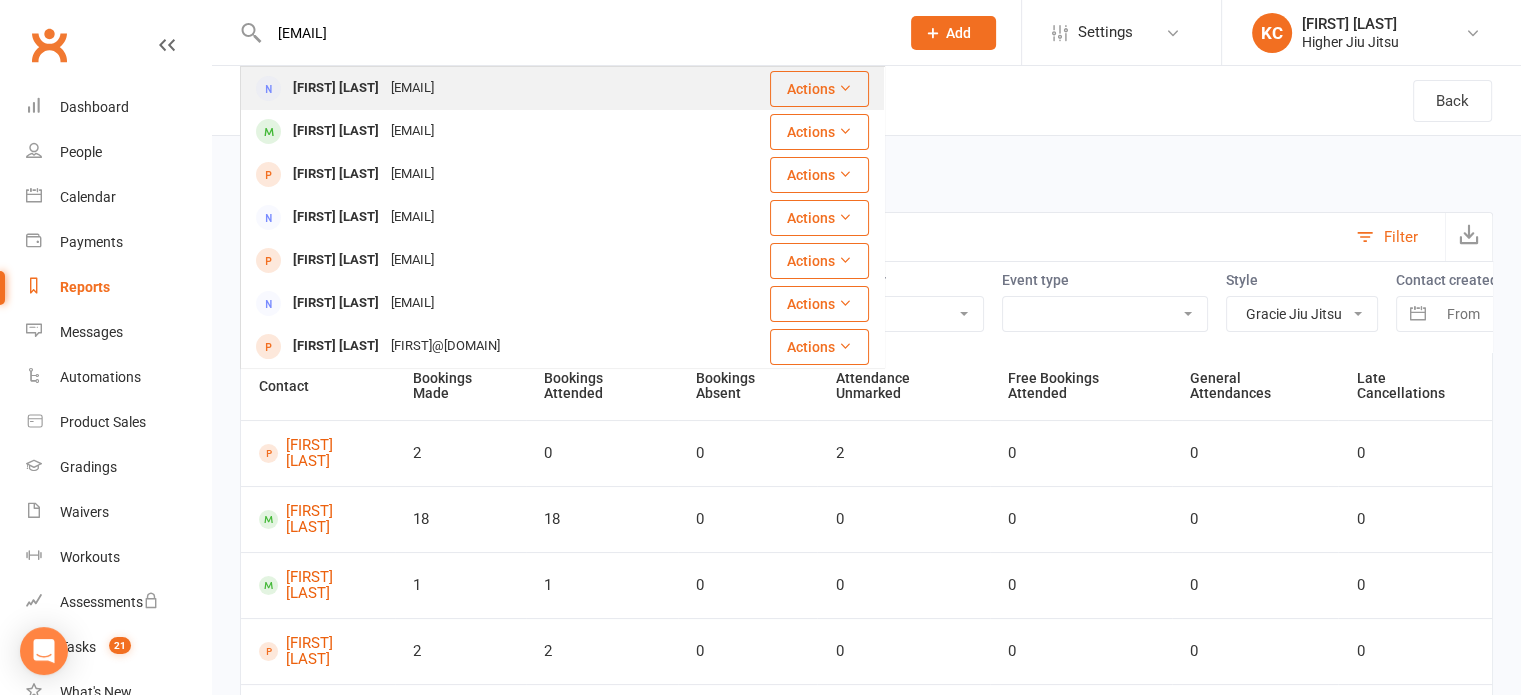 type on "[EMAIL]" 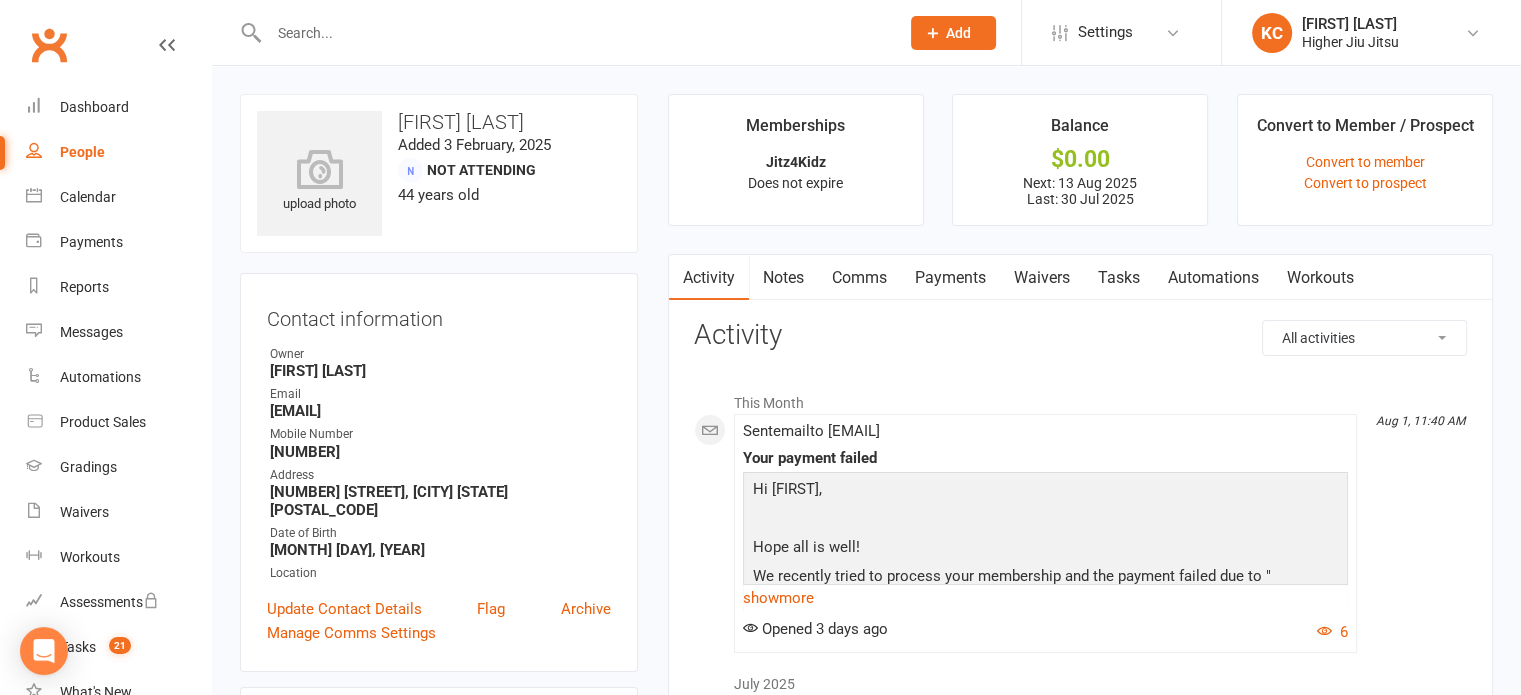 click on "Payments" at bounding box center [950, 278] 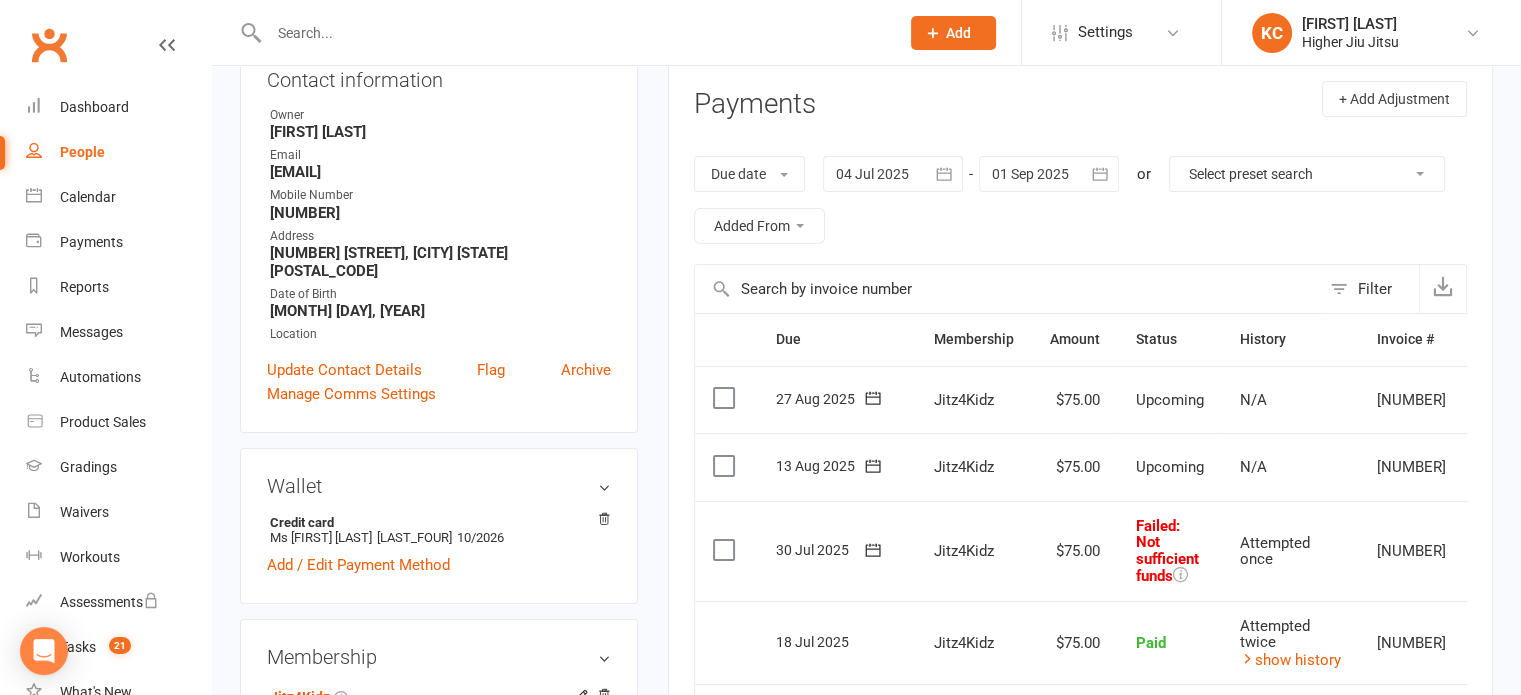 scroll, scrollTop: 244, scrollLeft: 0, axis: vertical 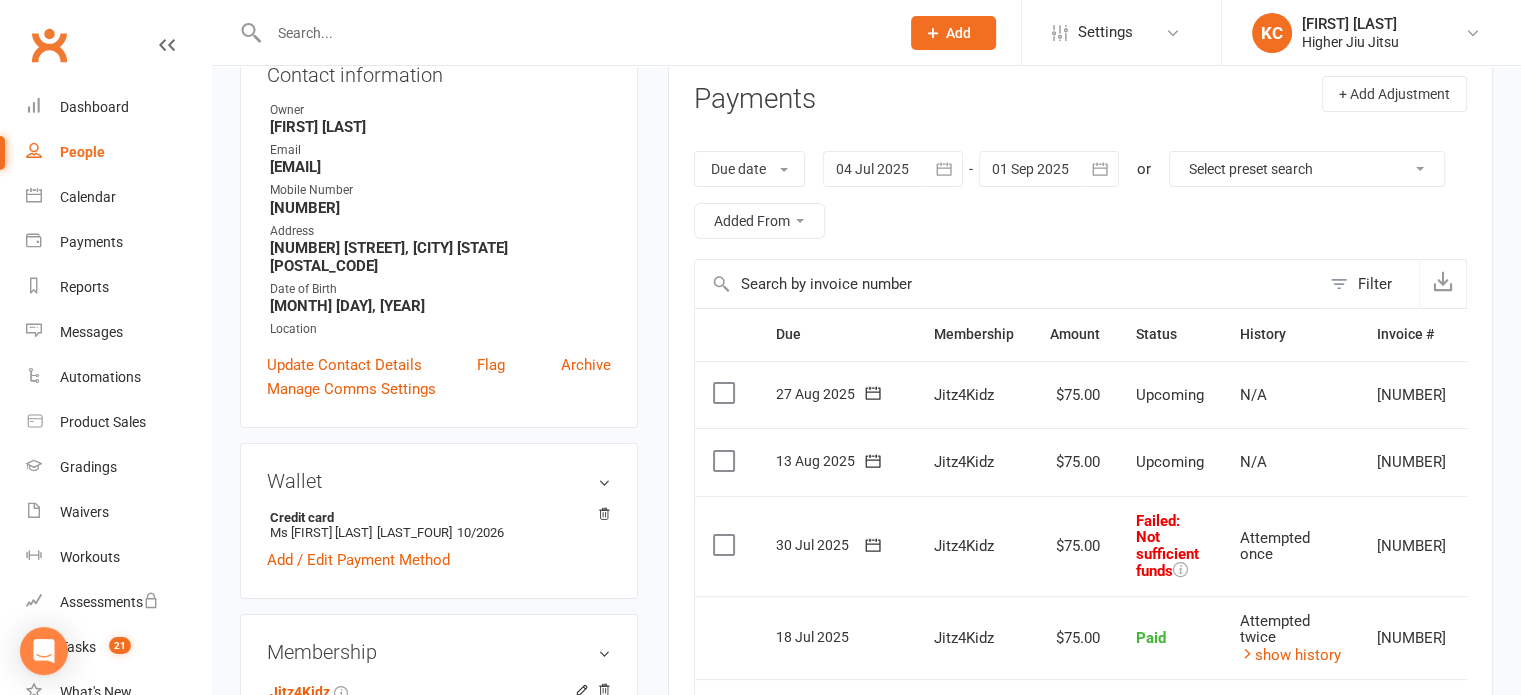 click 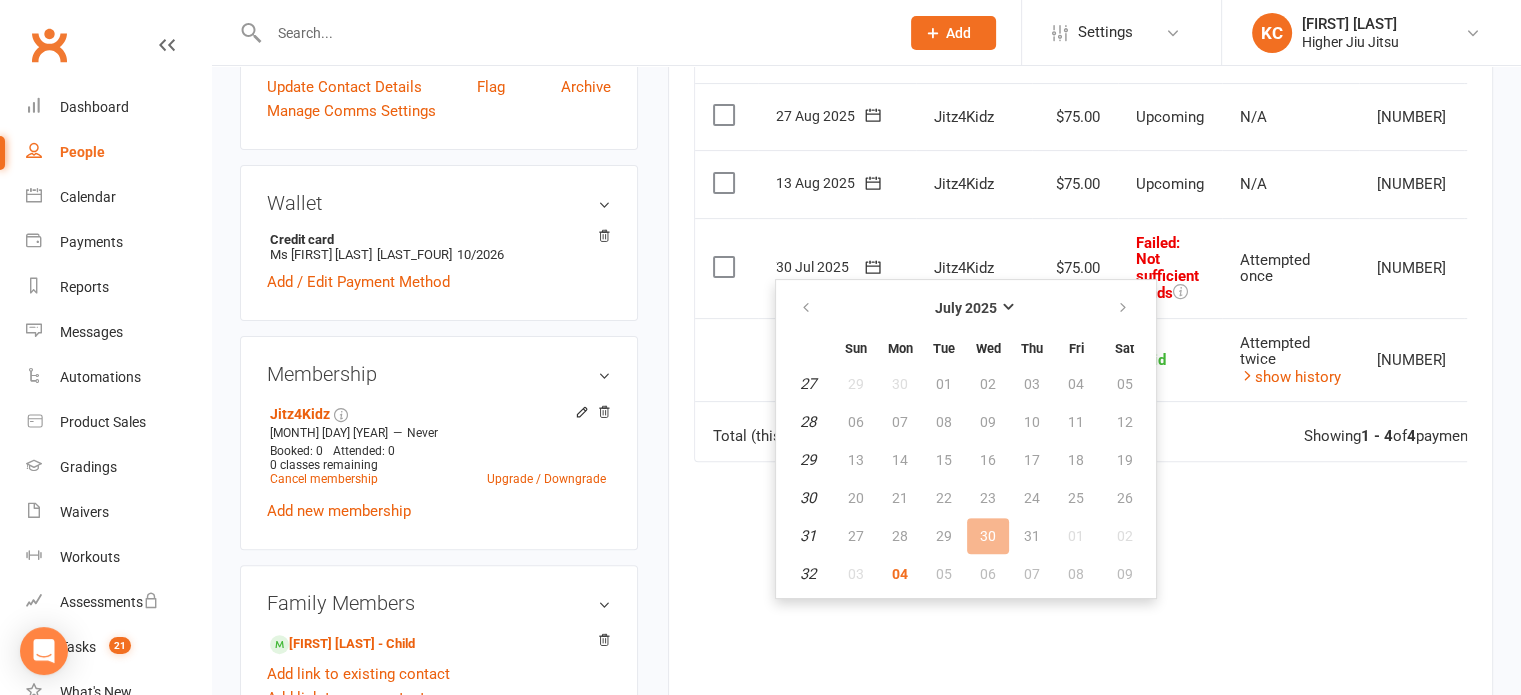 type 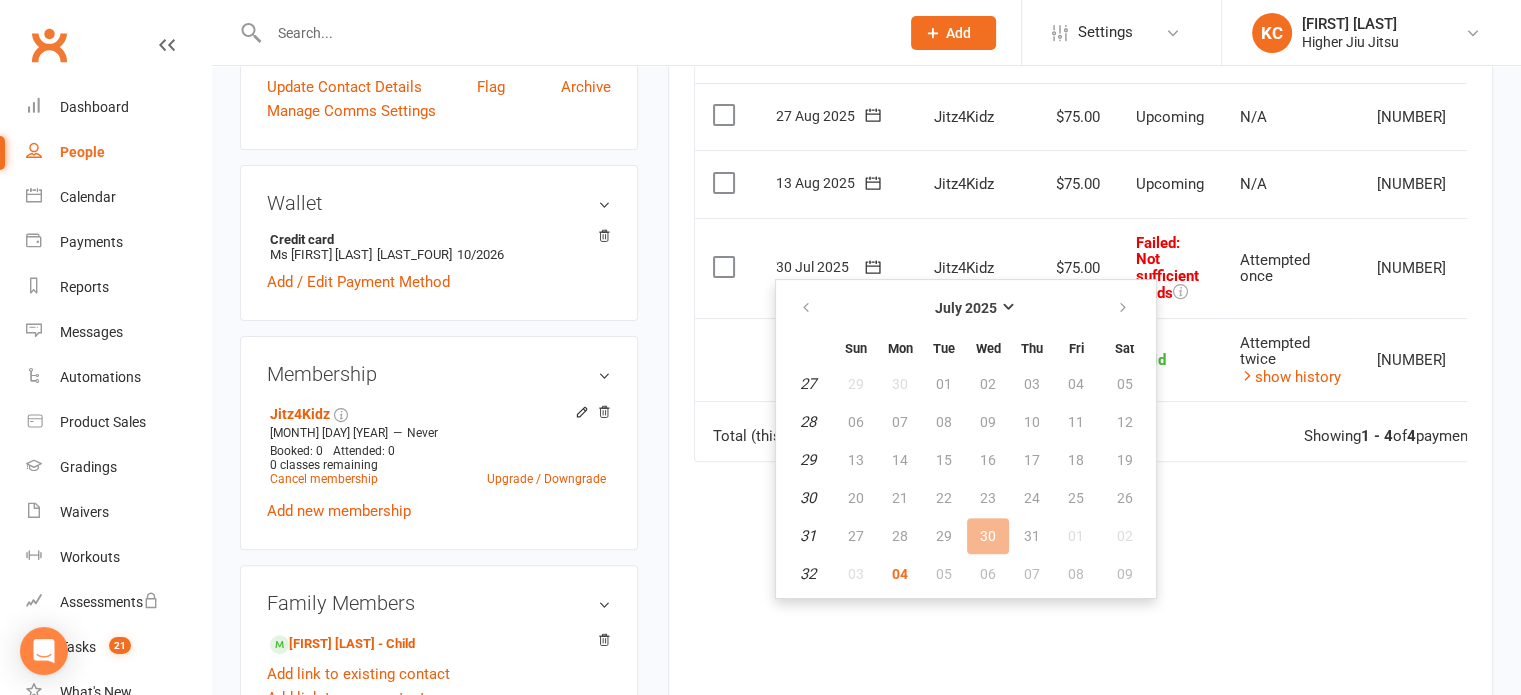 scroll, scrollTop: 523, scrollLeft: 0, axis: vertical 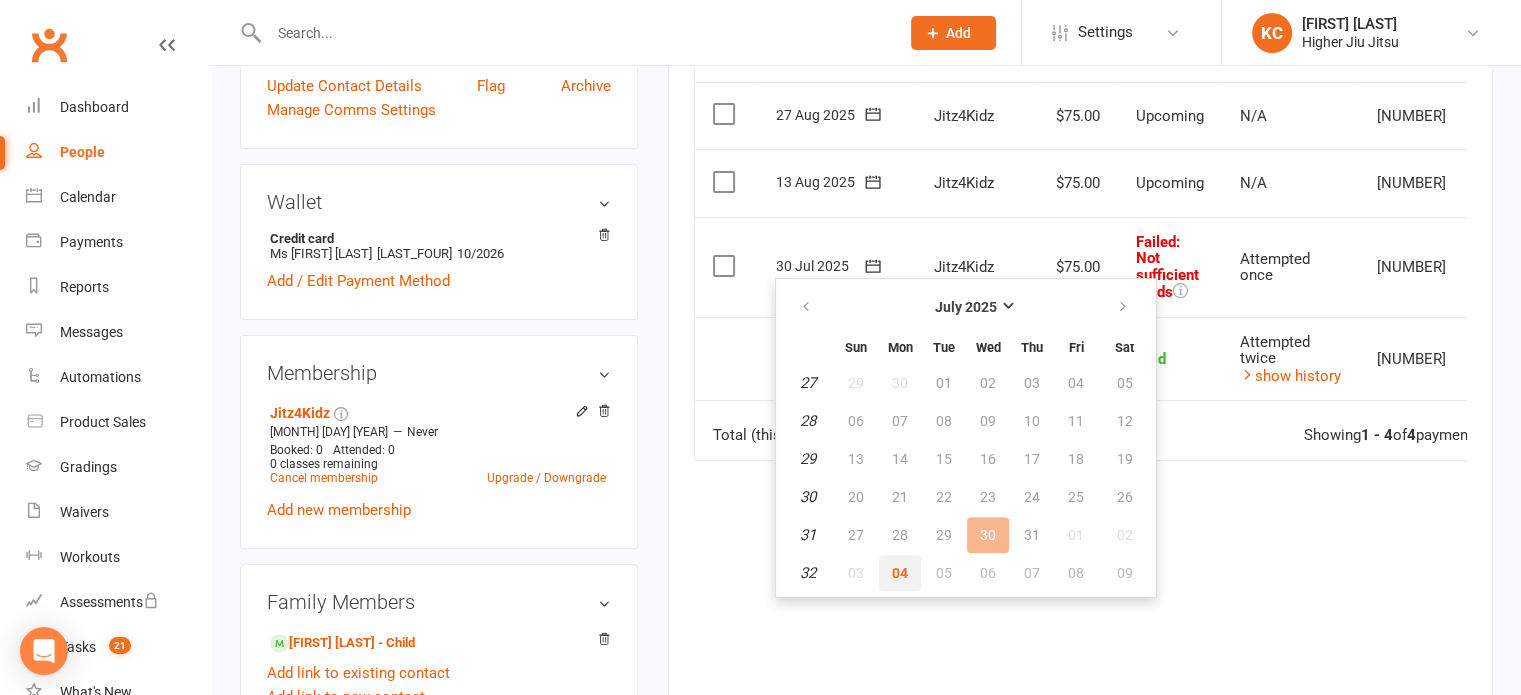 click on "04" at bounding box center [900, 573] 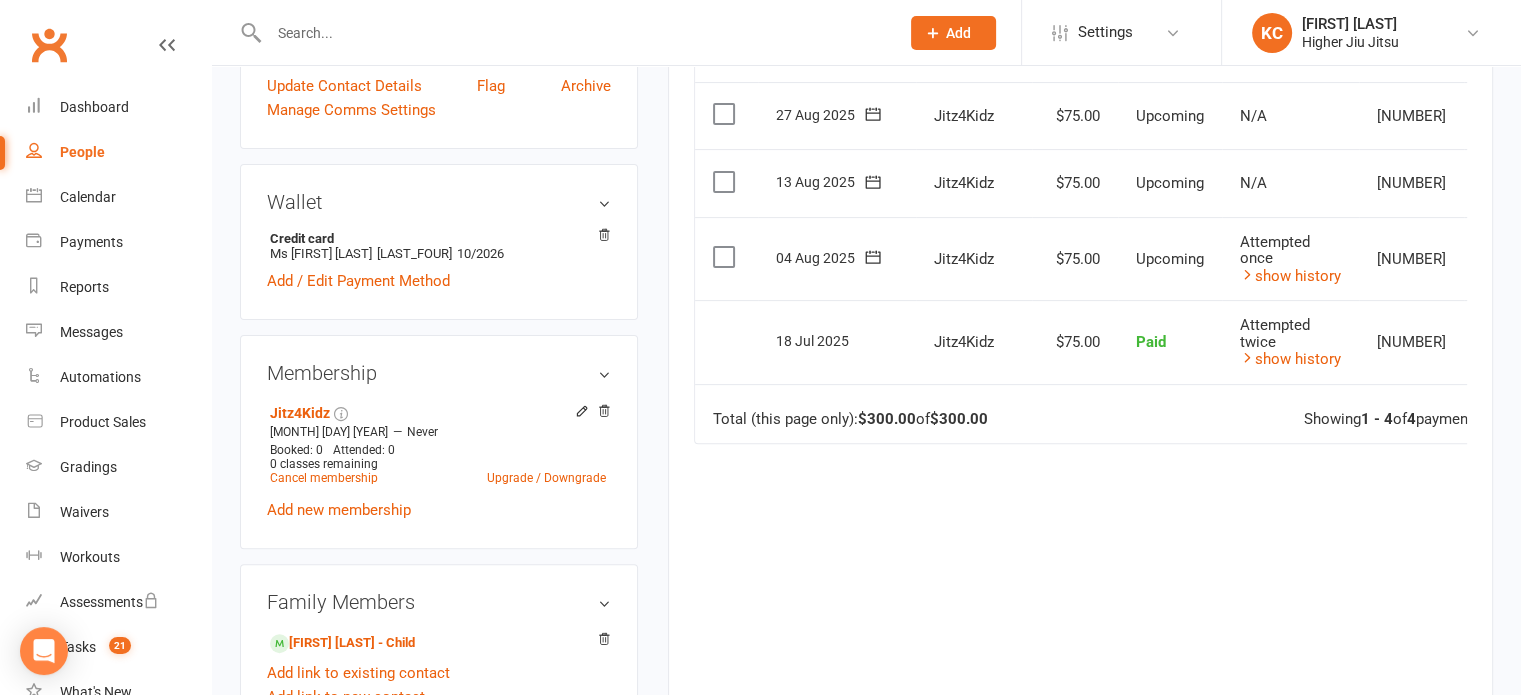 click at bounding box center (574, 33) 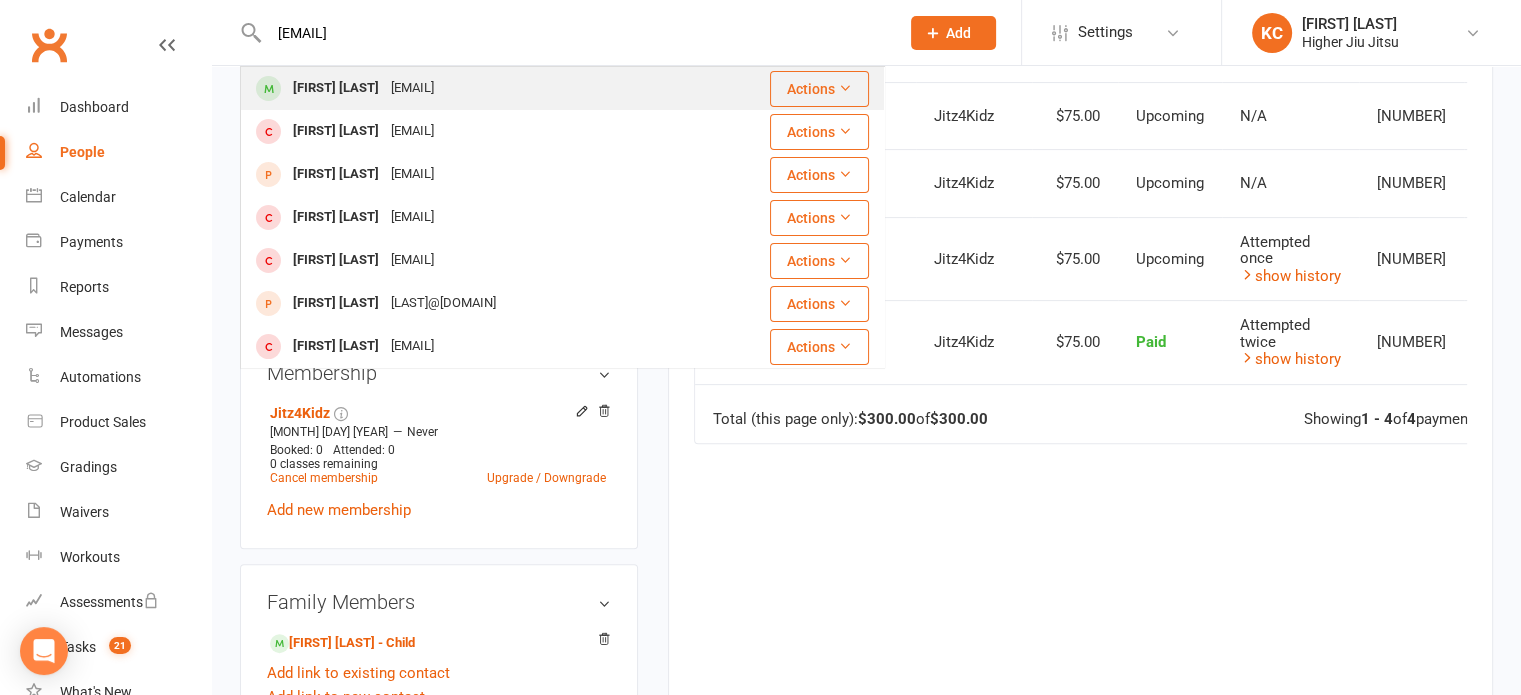 type on "[EMAIL]" 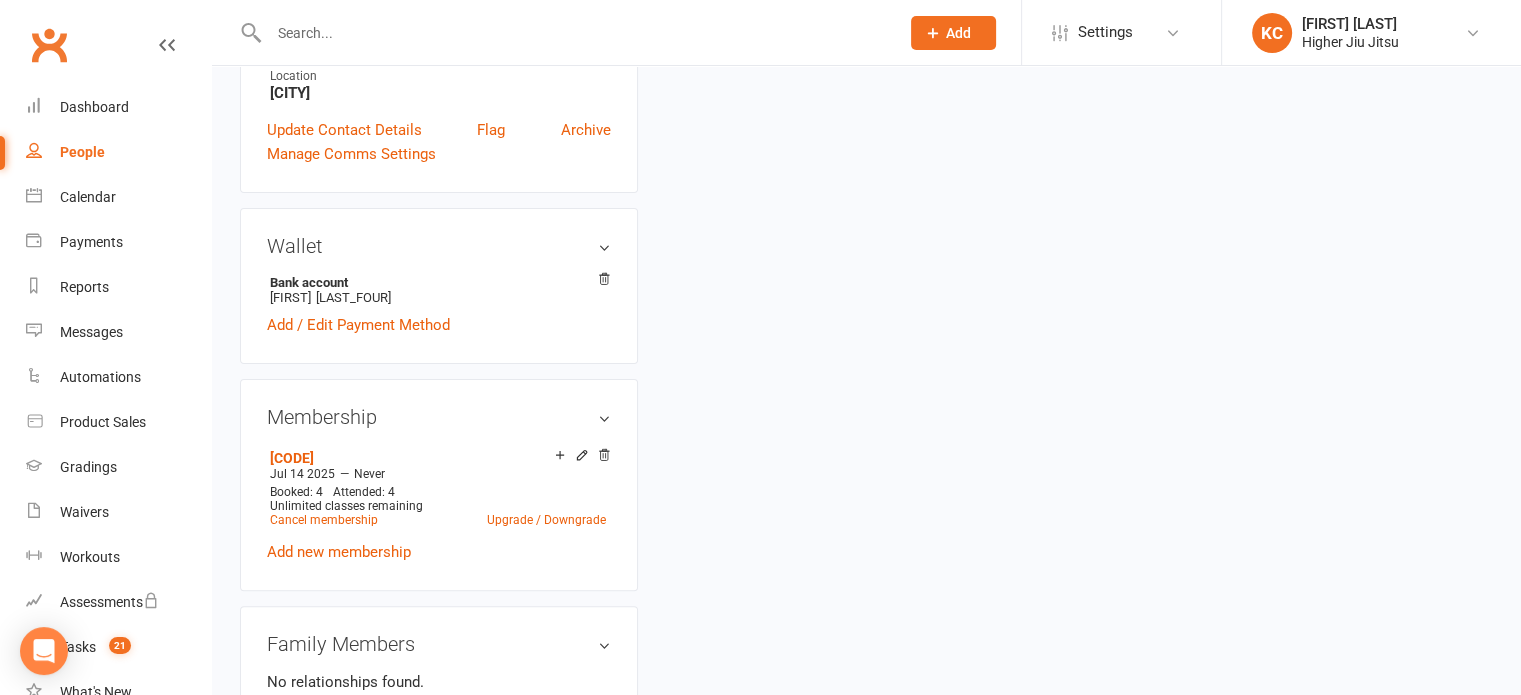 scroll, scrollTop: 0, scrollLeft: 0, axis: both 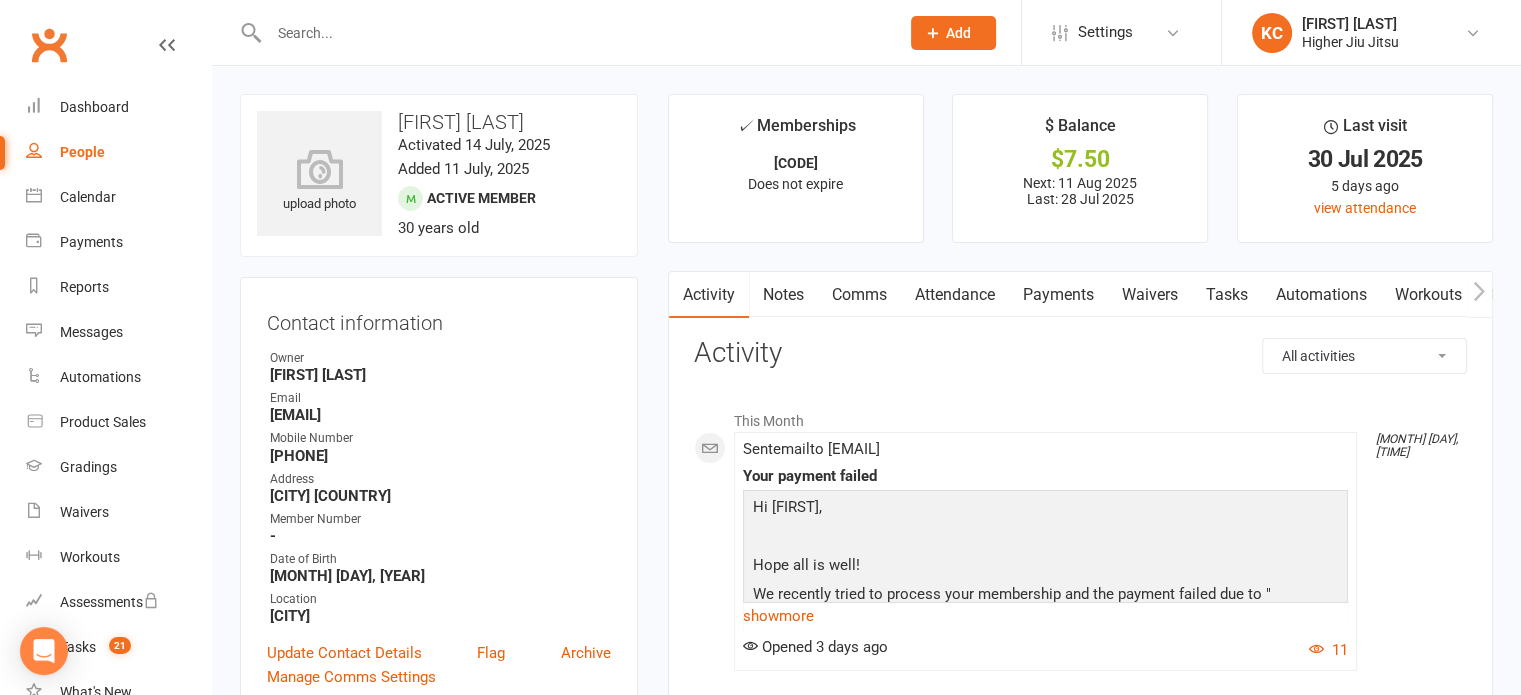 click on "Payments" at bounding box center [1058, 295] 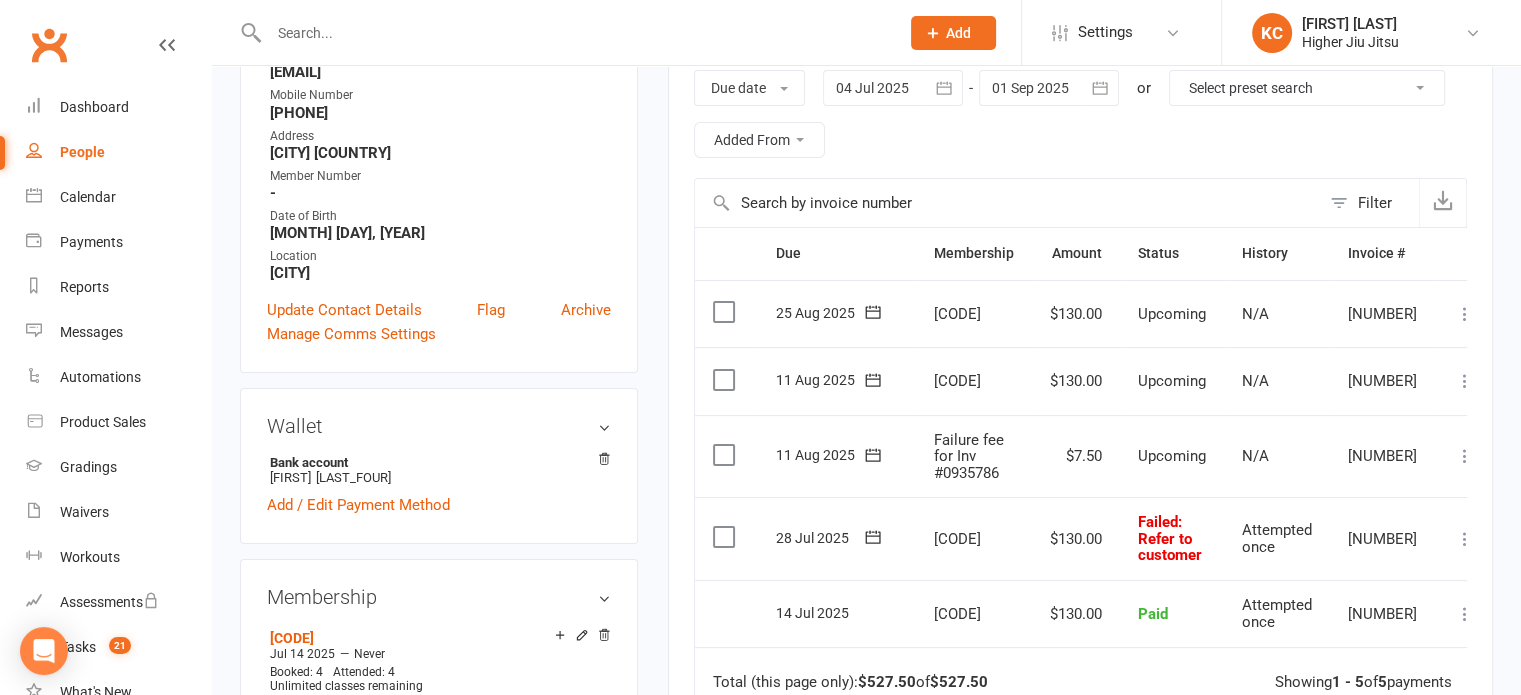 scroll, scrollTop: 352, scrollLeft: 0, axis: vertical 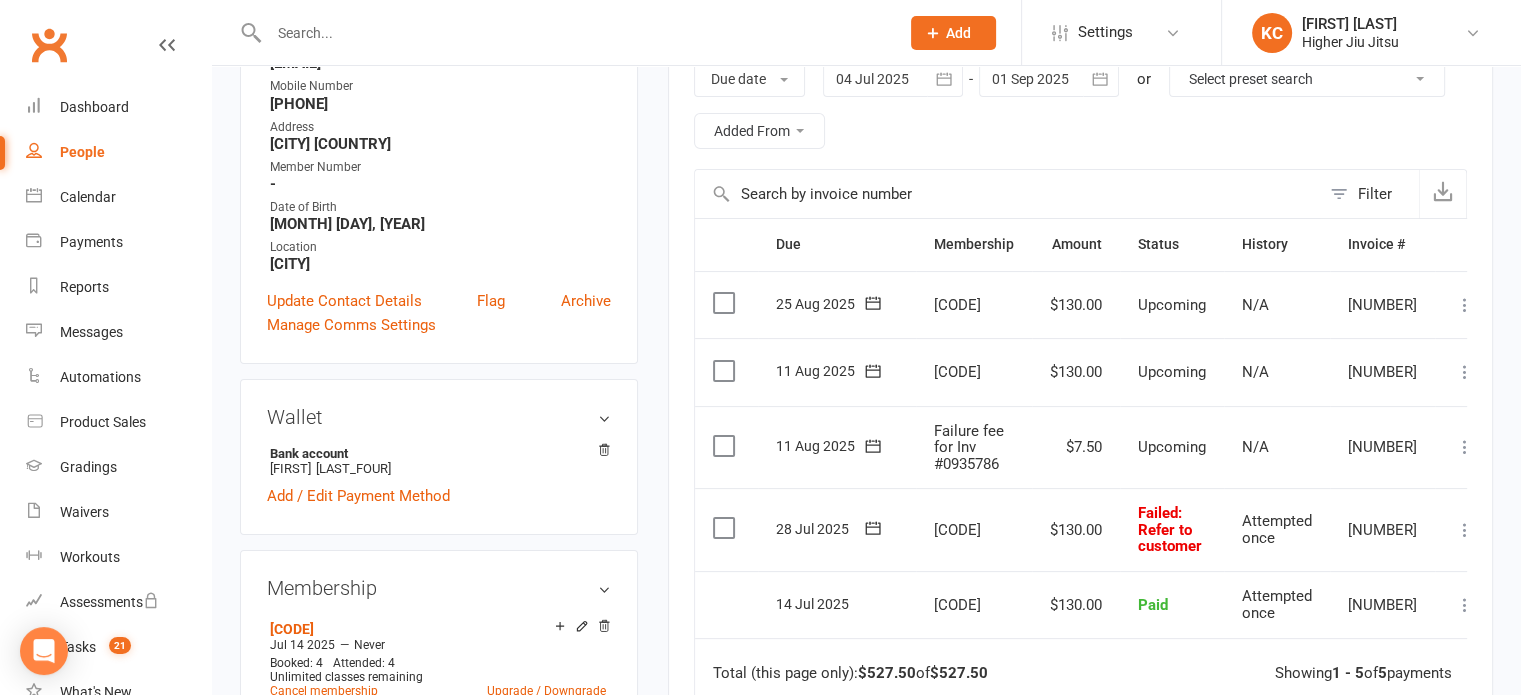click 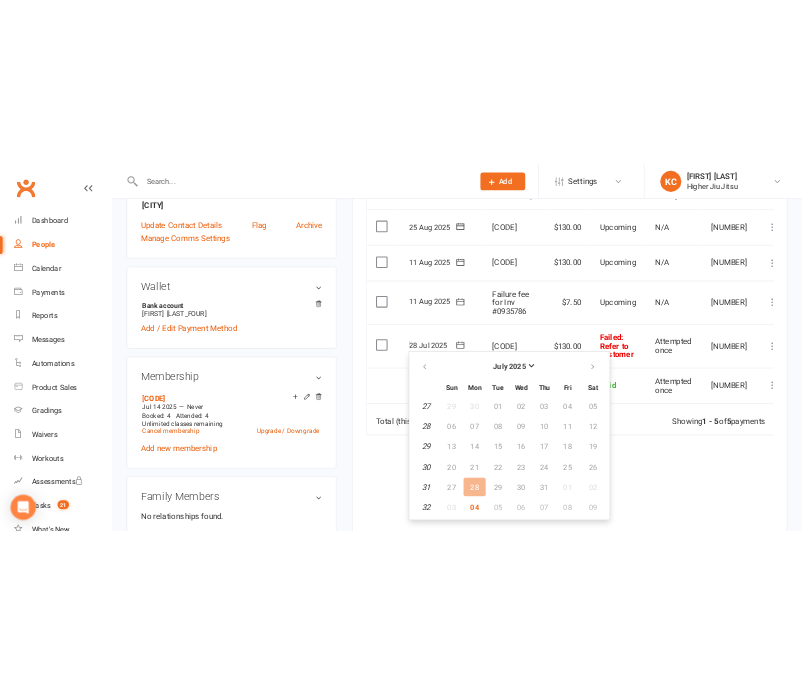 scroll, scrollTop: 546, scrollLeft: 0, axis: vertical 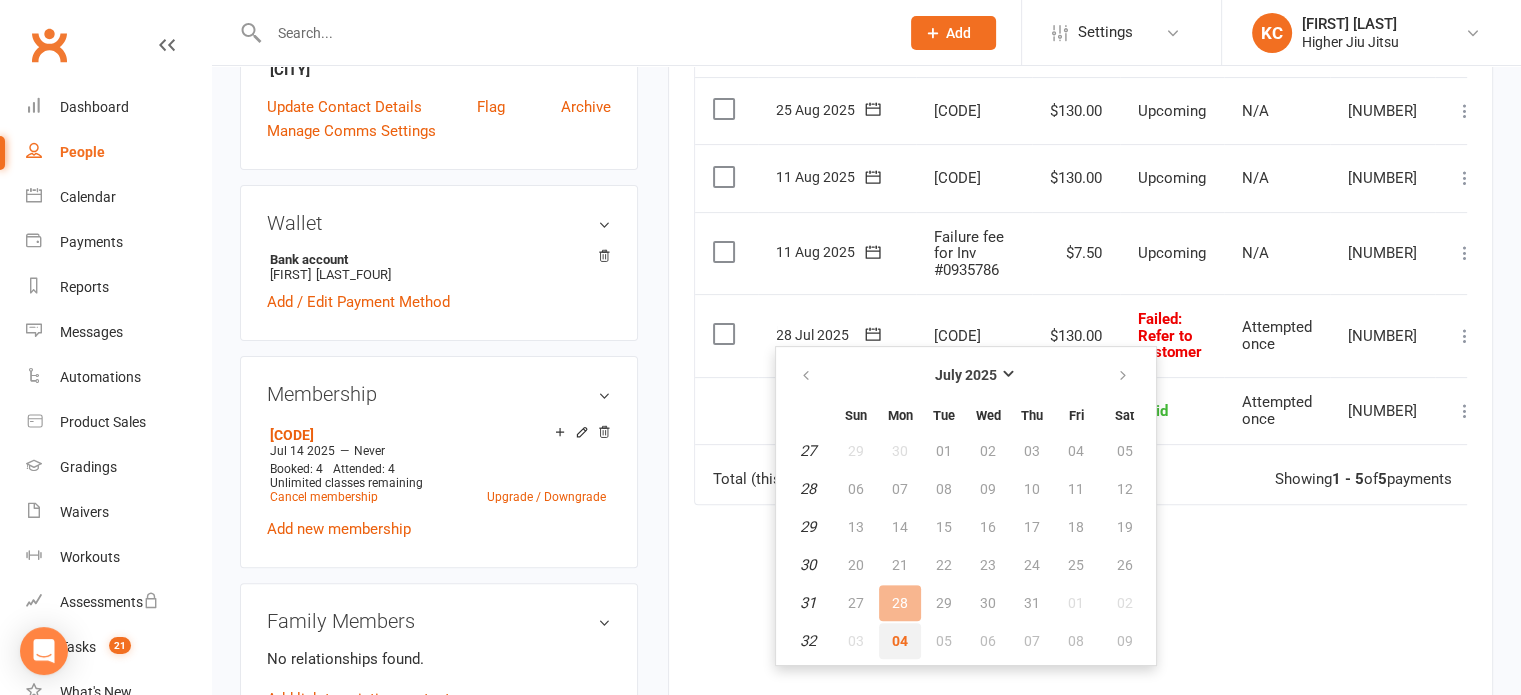 click on "04" at bounding box center (900, 641) 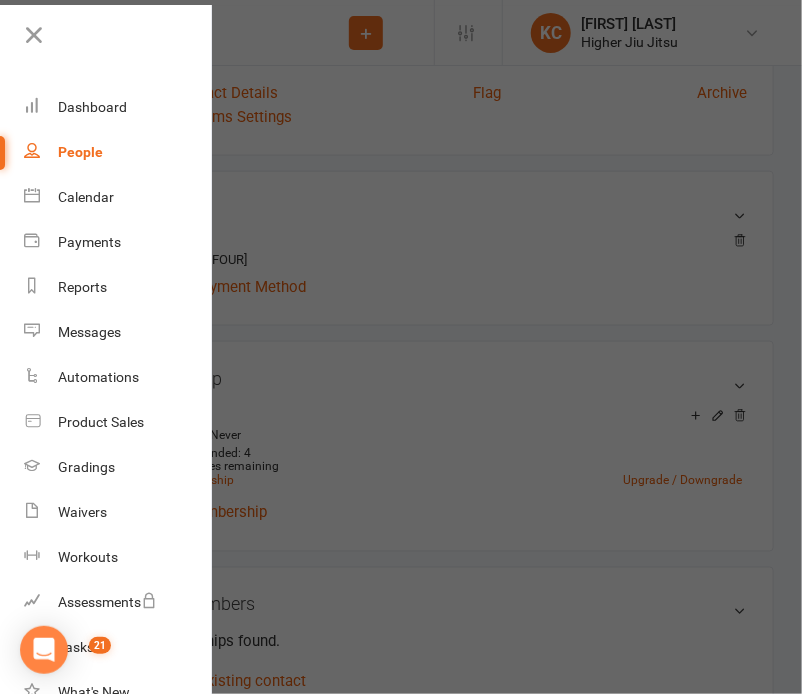 click at bounding box center (401, 347) 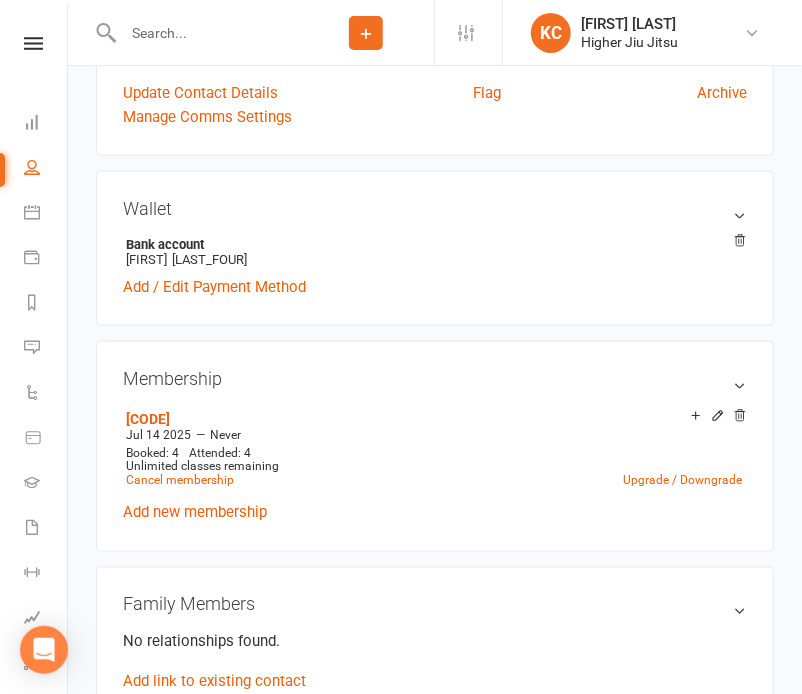 click at bounding box center (207, 33) 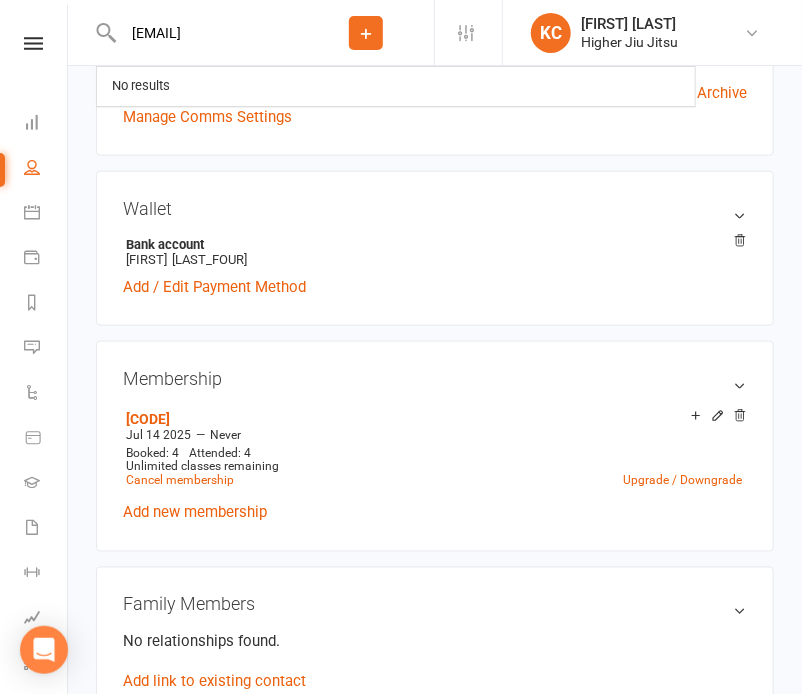 scroll, scrollTop: 0, scrollLeft: 1, axis: horizontal 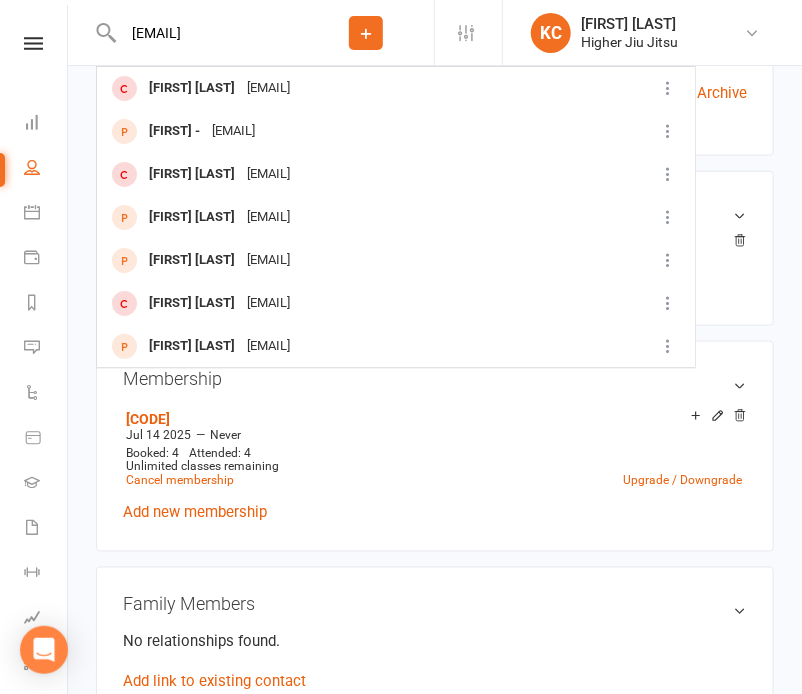 type on "[EMAIL]" 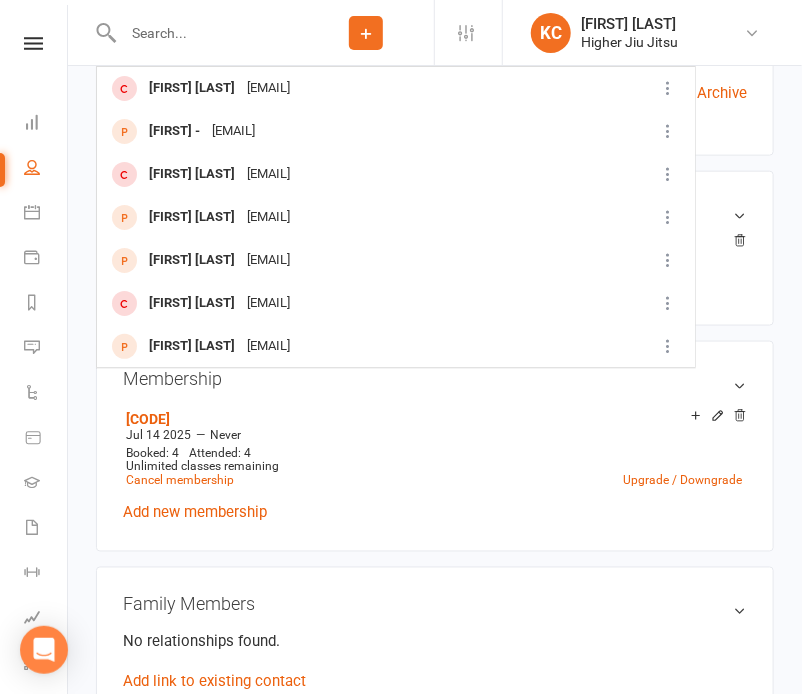 click on "Add" 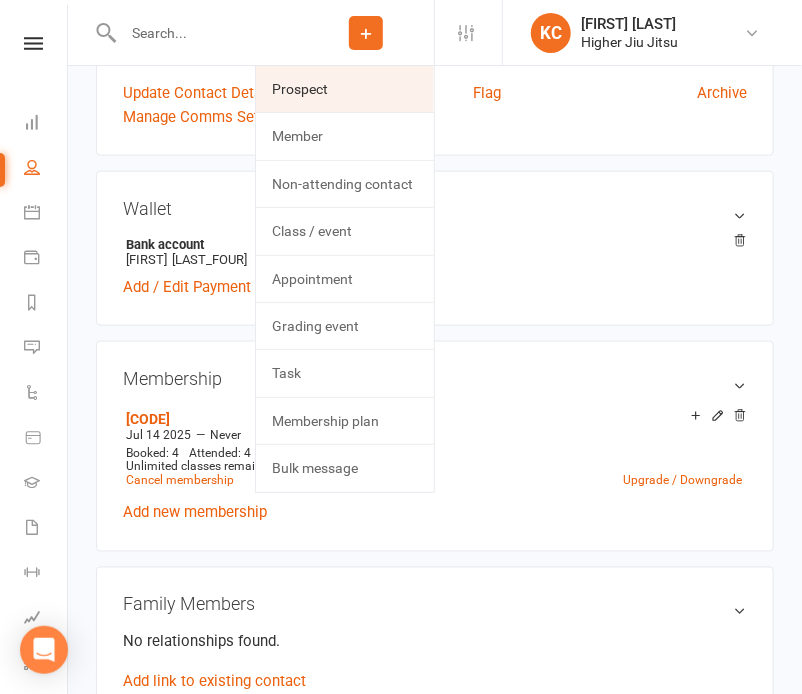 click on "Prospect" 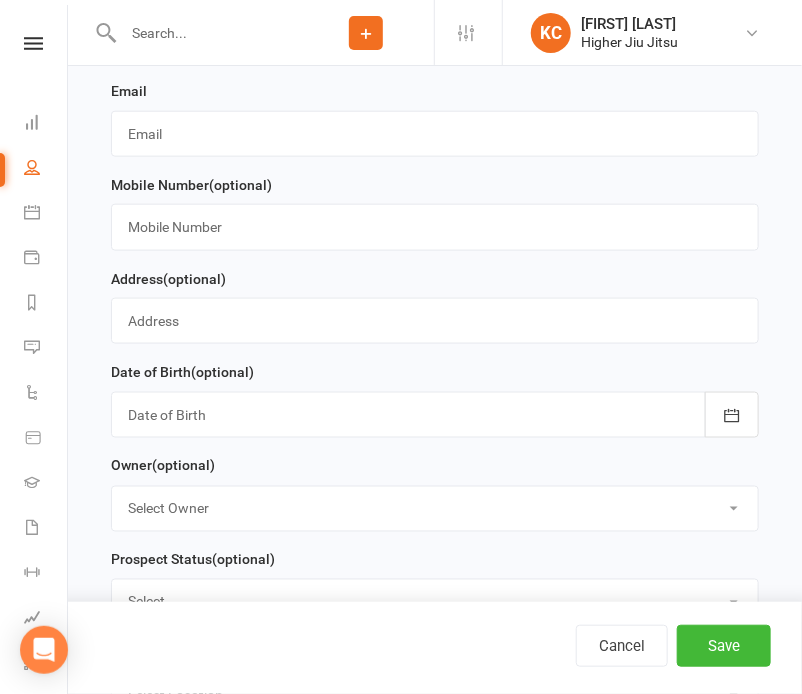 scroll, scrollTop: 0, scrollLeft: 0, axis: both 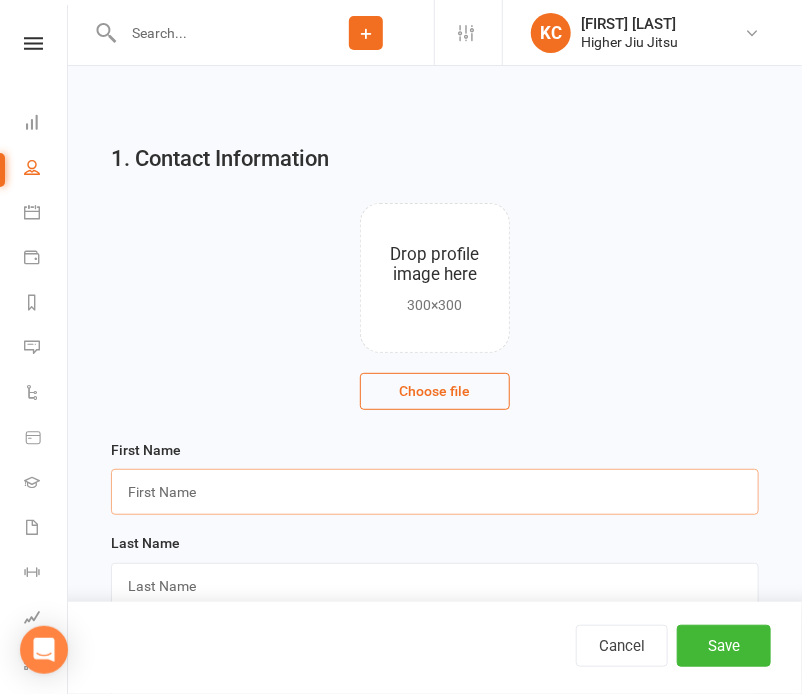 click at bounding box center (435, 492) 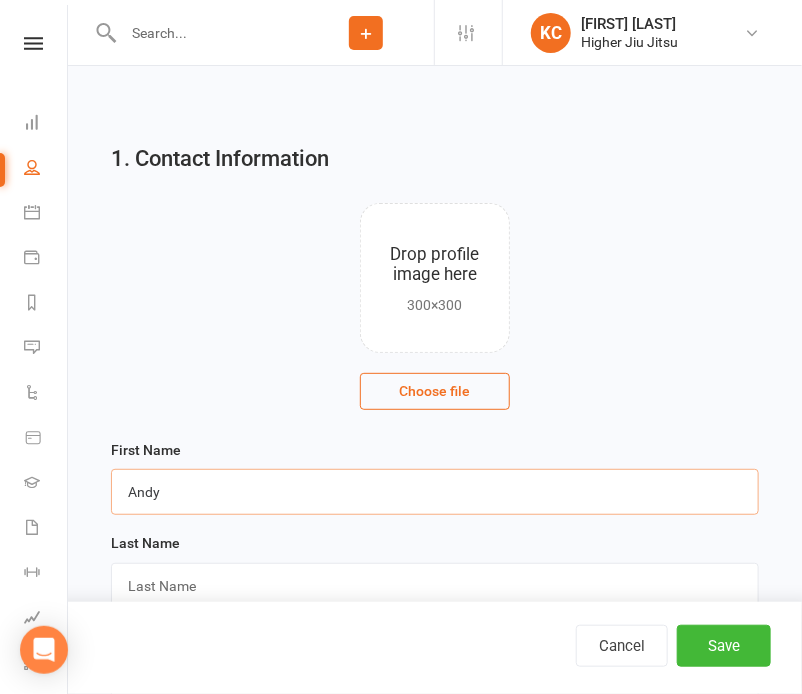type on "Andy" 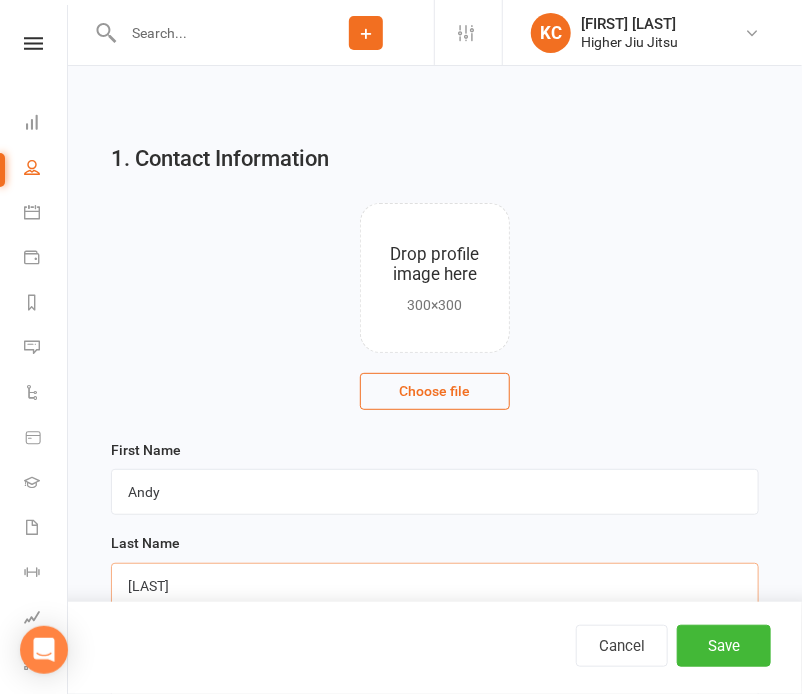 type on "[LAST]" 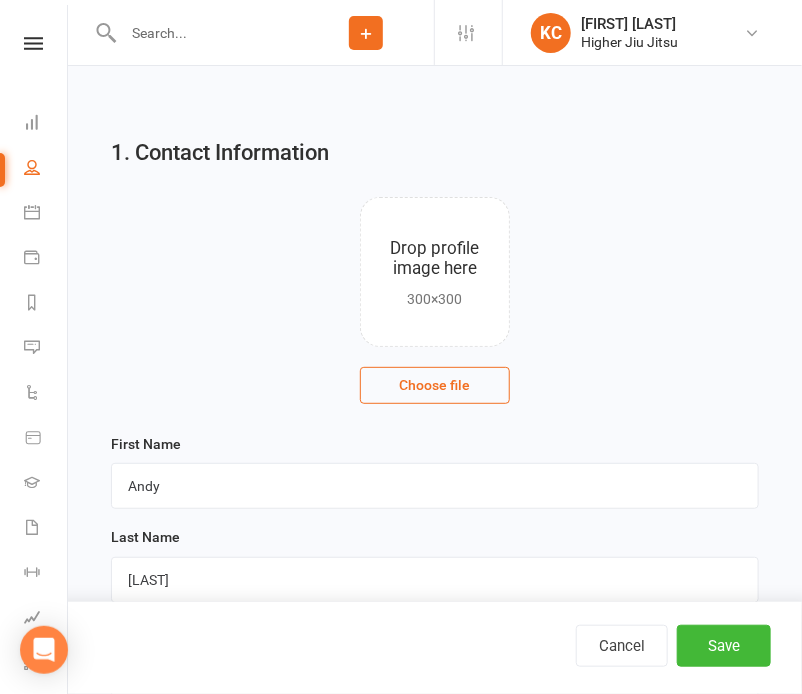 scroll, scrollTop: 424, scrollLeft: 0, axis: vertical 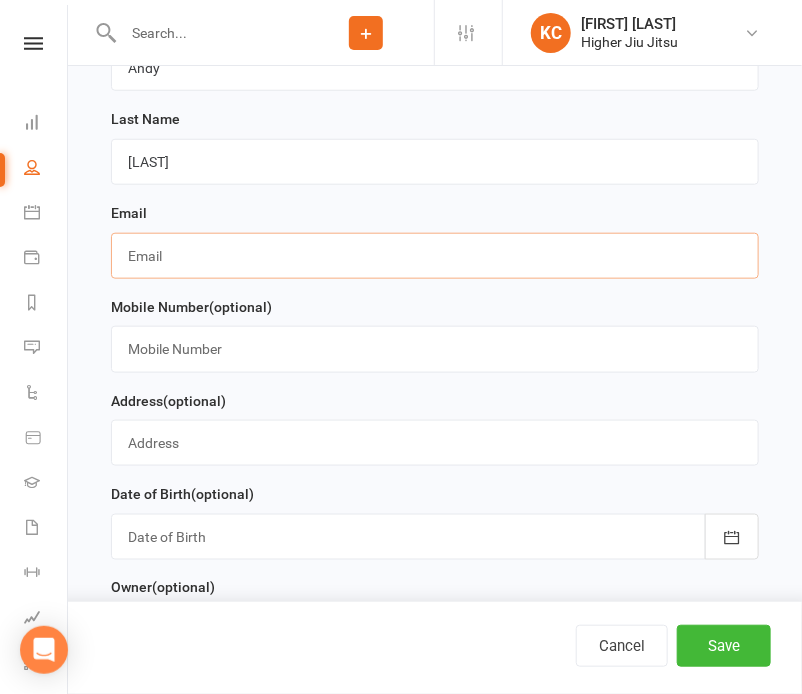 click at bounding box center [435, 256] 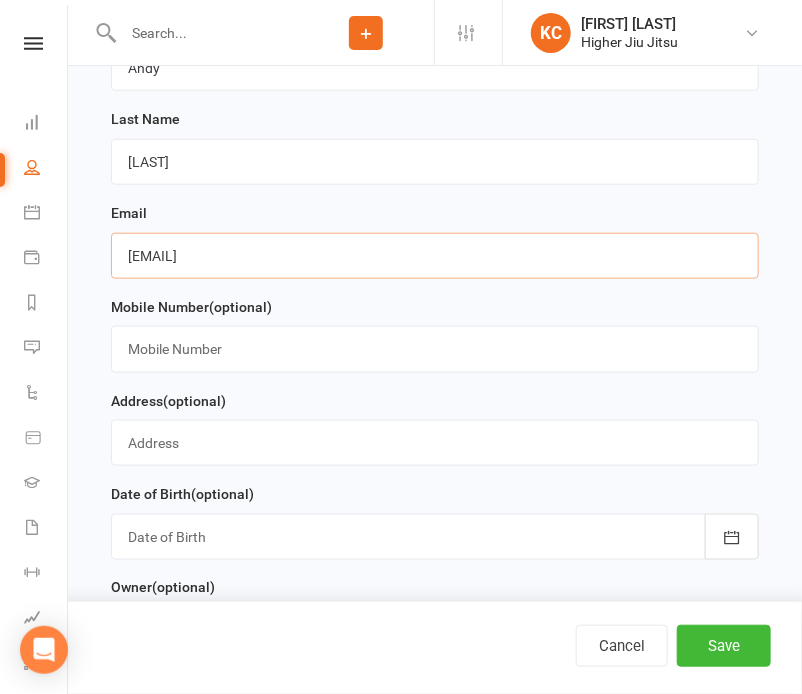 type on "[EMAIL]" 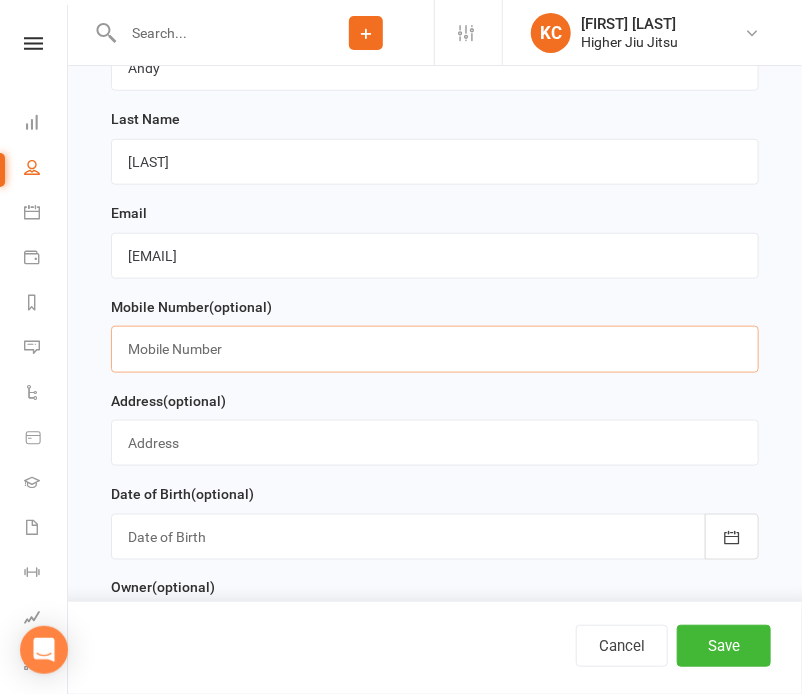 click at bounding box center [435, 349] 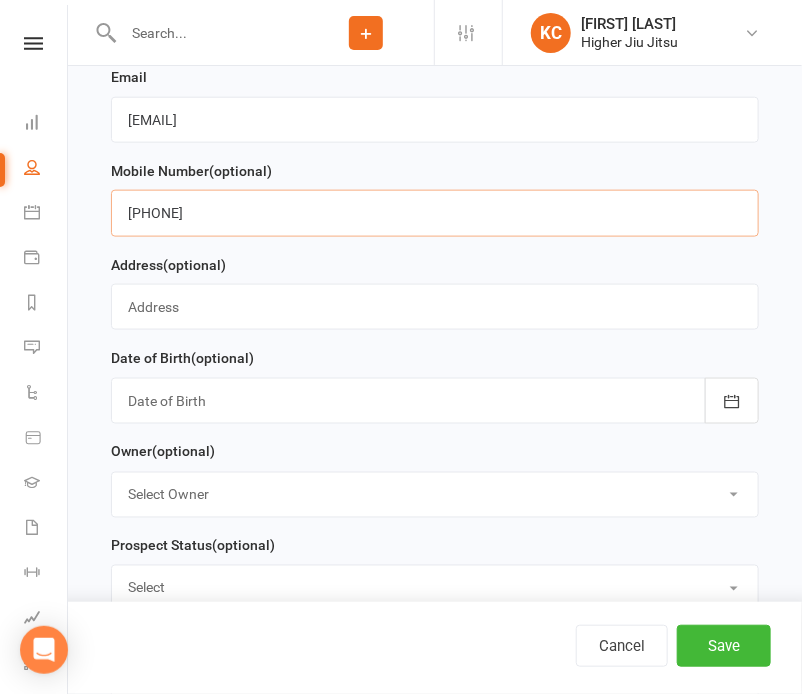 scroll, scrollTop: 572, scrollLeft: 0, axis: vertical 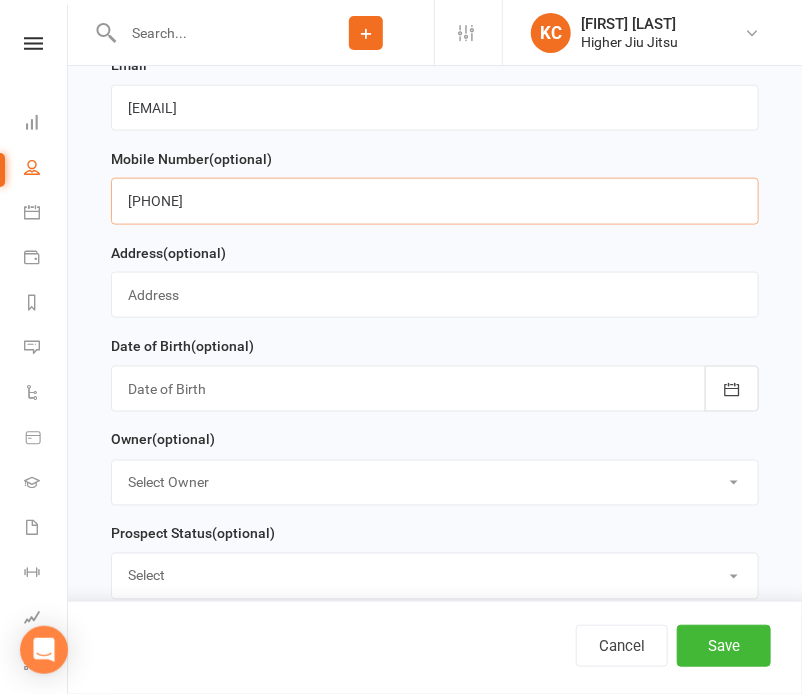 type on "[PHONE]" 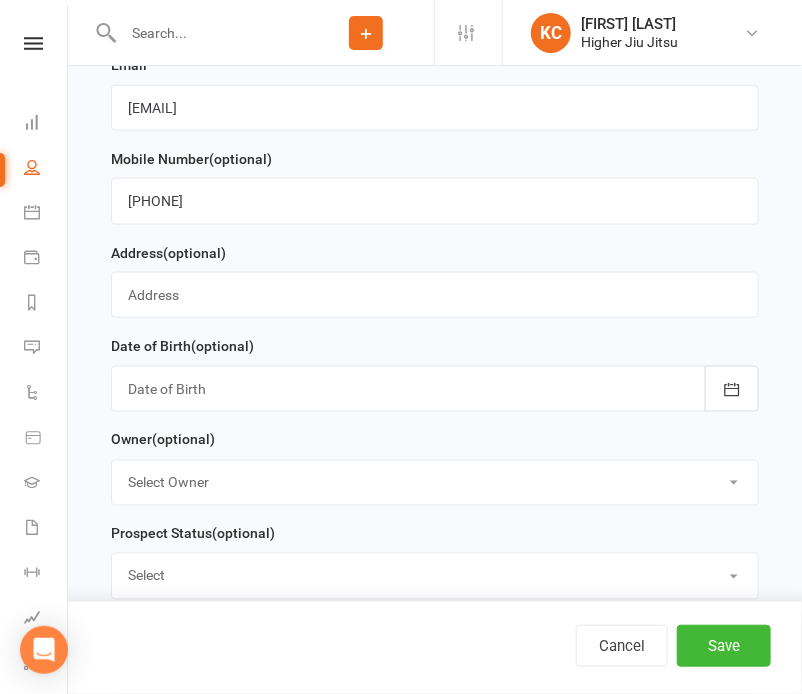 click on "Select Owner [FIRST] [LAST] [FIRST] [LAST] [FIRST] [LAST] [FIRST] [LAST] [FIRST] [LAST] [FIRST] [LAST] [FIRST] [LAST] [FIRST] [LAST] [FIRST] [LAST]" at bounding box center [435, 483] 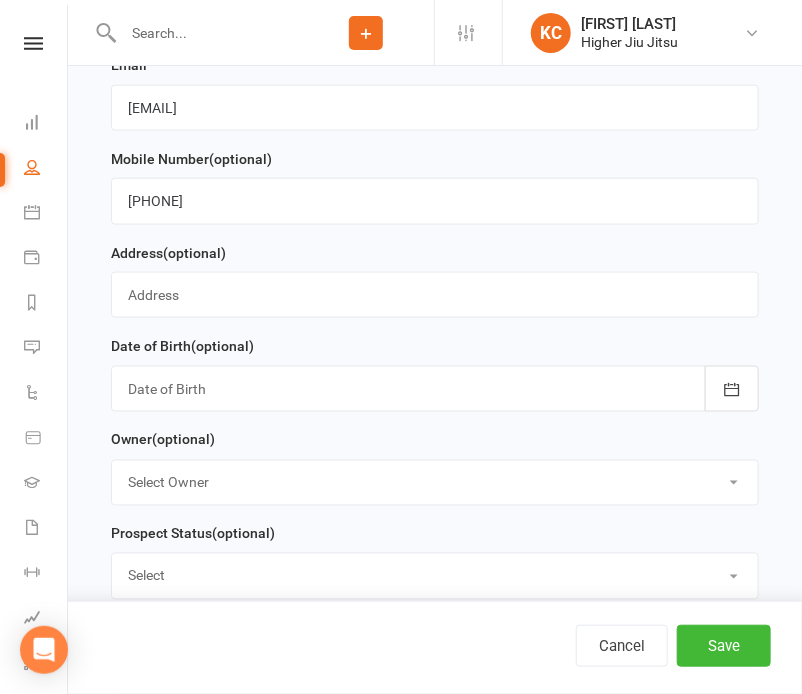 select on "0" 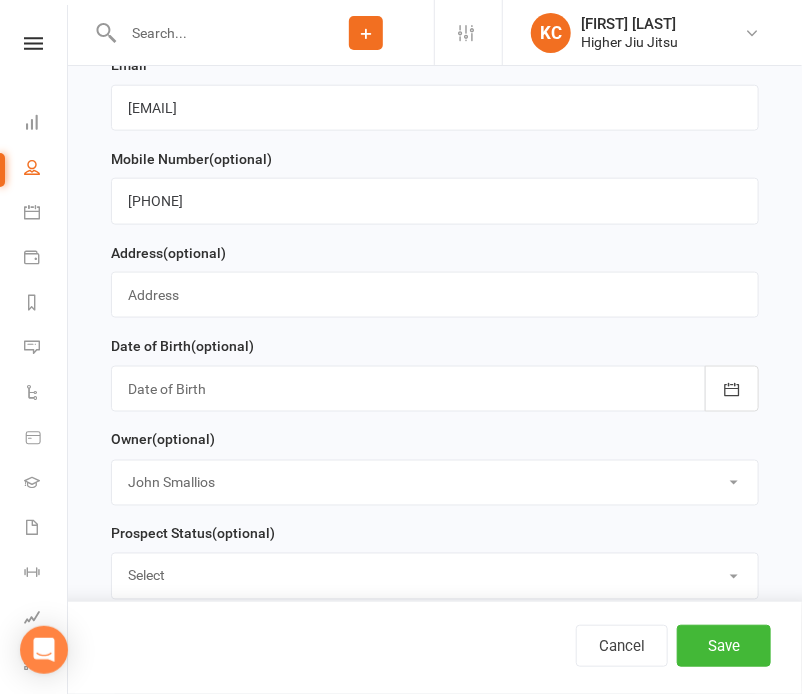 click on "Select Owner [FIRST] [LAST] [FIRST] [LAST] [FIRST] [LAST] [FIRST] [LAST] [FIRST] [LAST] [FIRST] [LAST] [FIRST] [LAST] [FIRST] [LAST] [FIRST] [LAST]" at bounding box center [435, 483] 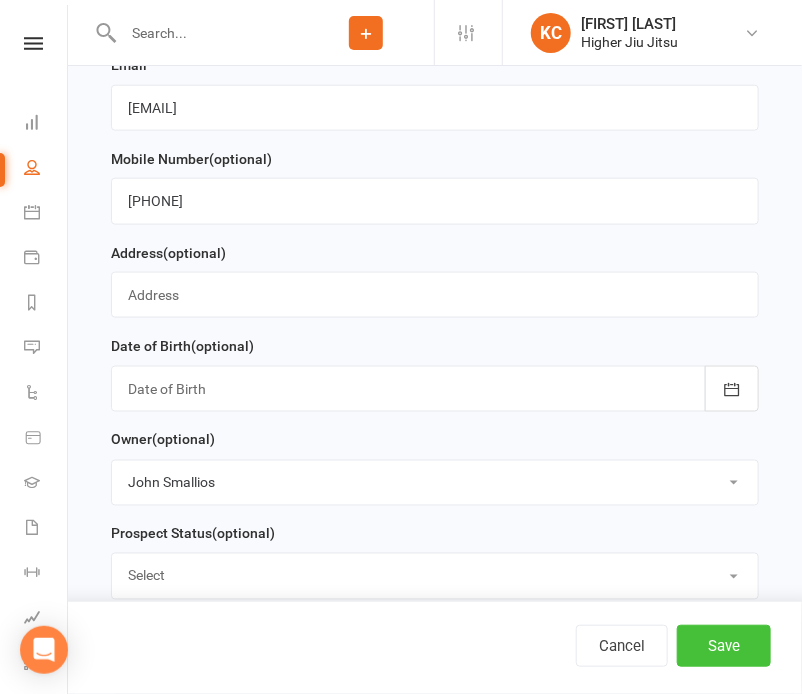 click on "Save" at bounding box center (724, 646) 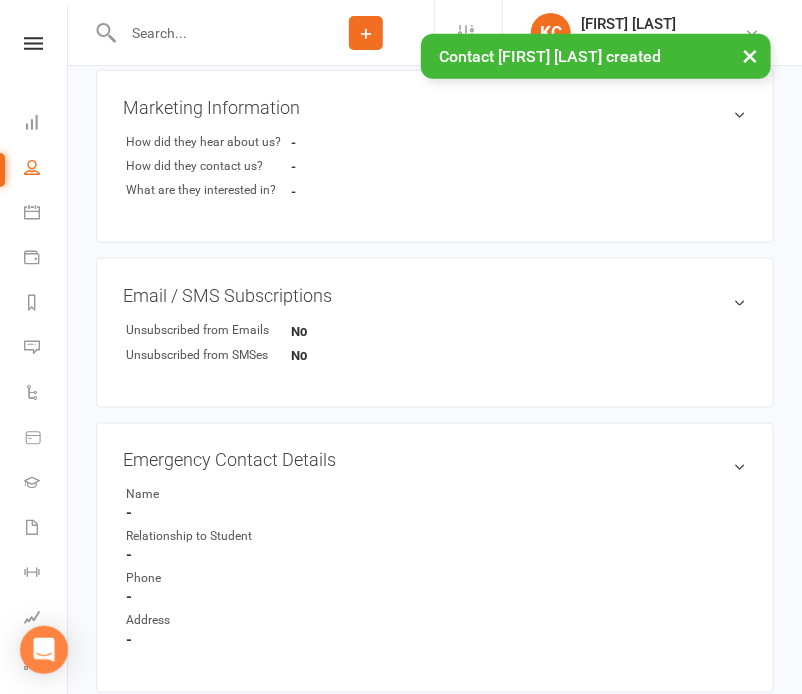 scroll, scrollTop: 0, scrollLeft: 0, axis: both 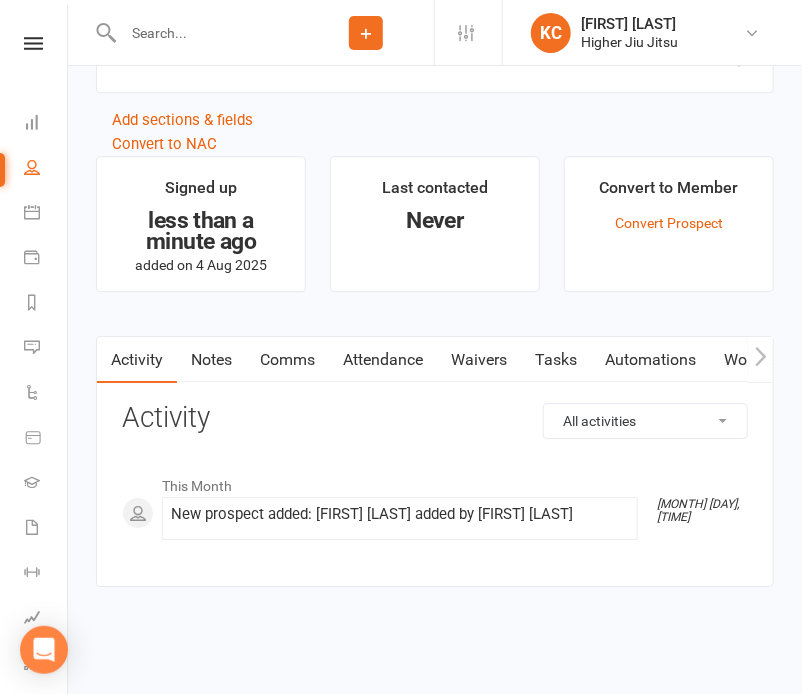 click on "Notes" at bounding box center (211, 360) 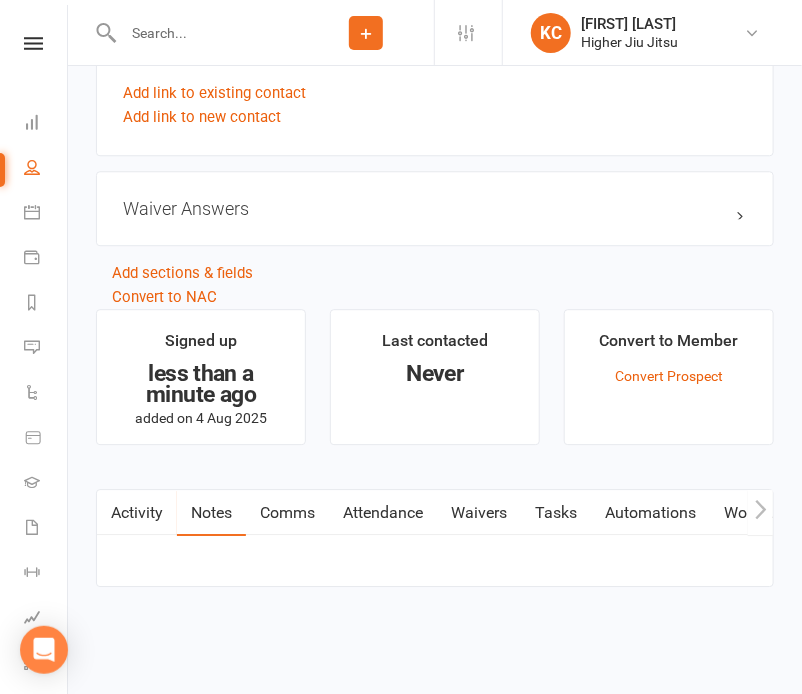 scroll, scrollTop: 1457, scrollLeft: 0, axis: vertical 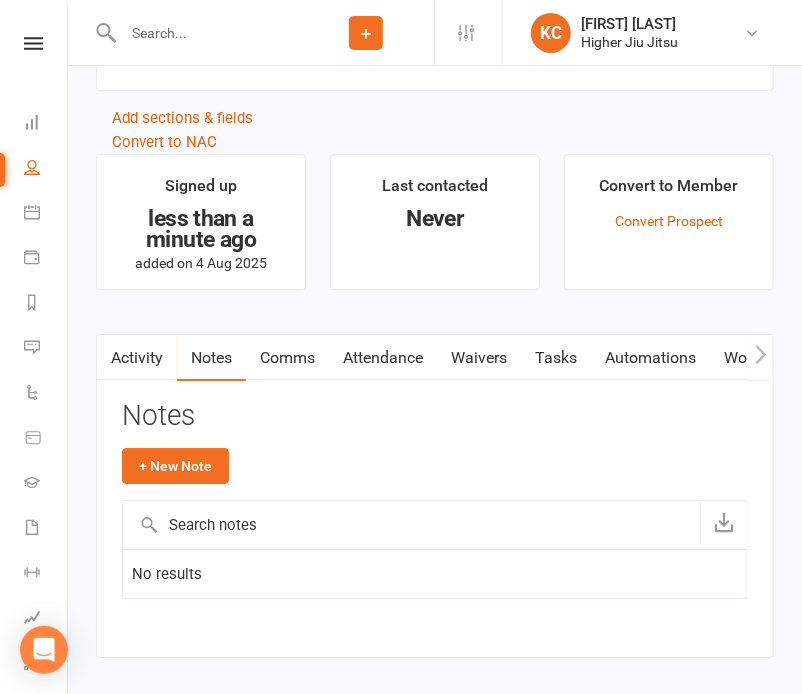 click on "Comms" at bounding box center (287, 358) 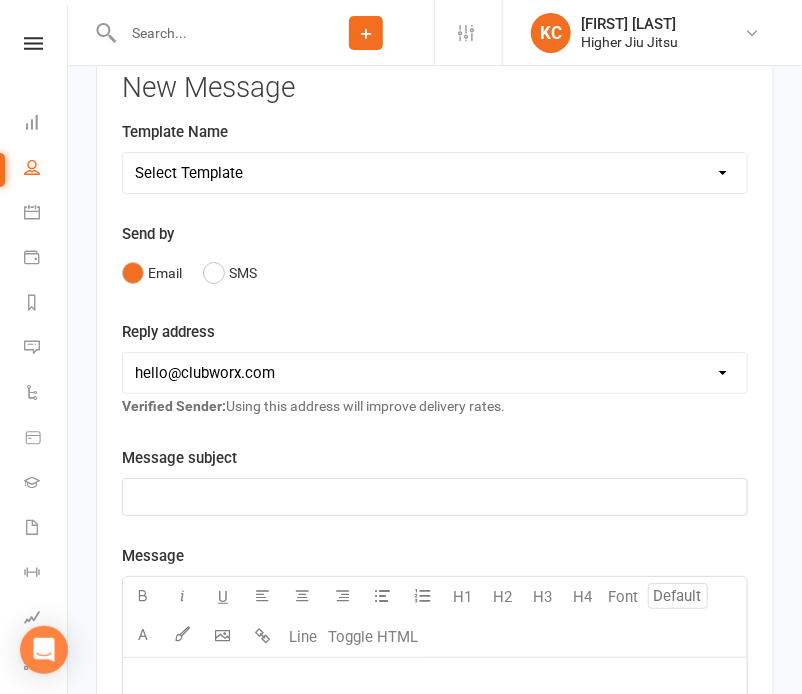 scroll, scrollTop: 1702, scrollLeft: 0, axis: vertical 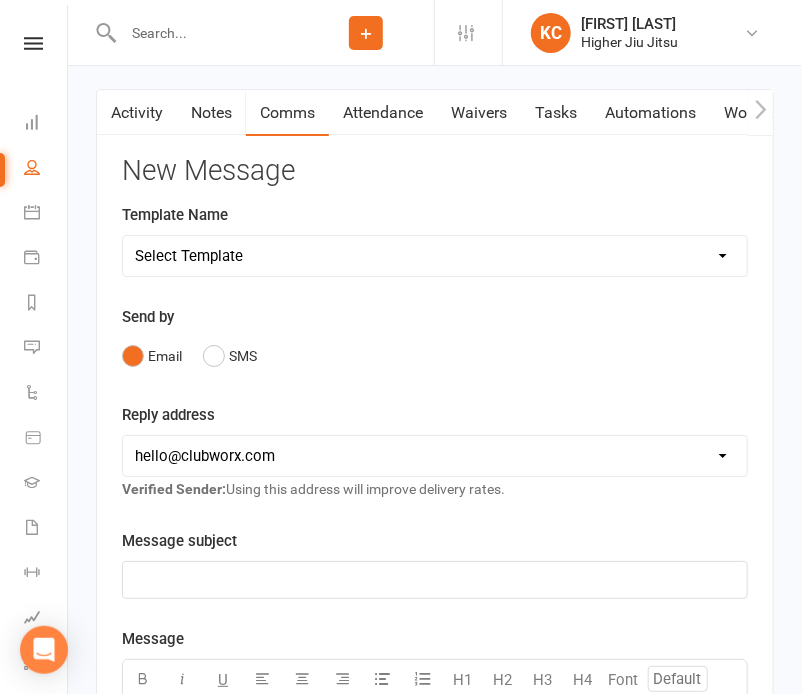 click on "[EMAIL] [EMAIL] [EMAIL] [EMAIL] [EMAIL] [EMAIL] [EMAIL] [EMAIL] [EMAIL] [EMAIL] [EMAIL] [EMAIL] [EMAIL] [EMAIL] [EMAIL] [EMAIL] [EMAIL] [EMAIL] [EMAIL] [EMAIL] [EMAIL] [EMAIL] [EMAIL] [EMAIL] [EMAIL]" at bounding box center (435, 256) 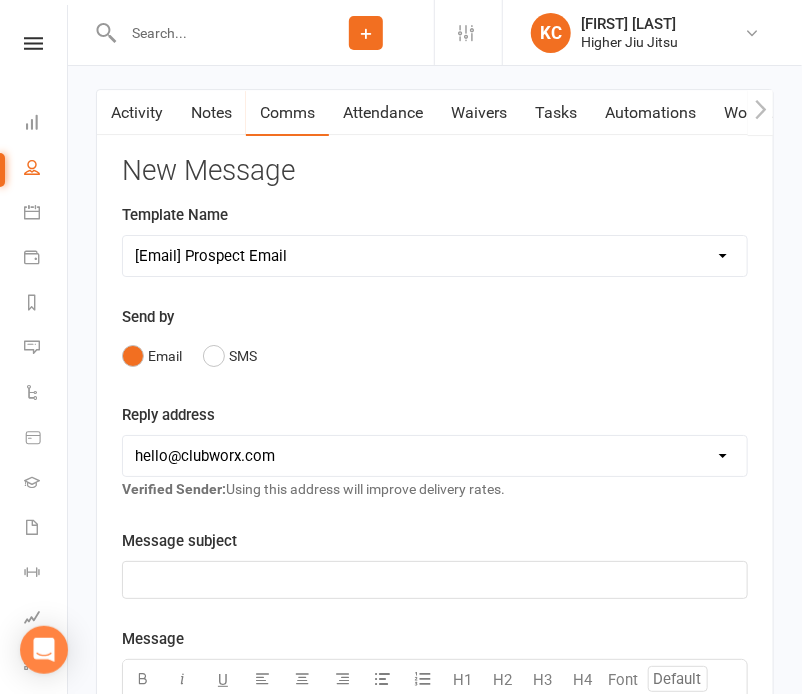 click on "[EMAIL] [EMAIL] [EMAIL] [EMAIL] [EMAIL] [EMAIL] [EMAIL] [EMAIL] [EMAIL] [EMAIL] [EMAIL] [EMAIL] [EMAIL] [EMAIL] [EMAIL] [EMAIL] [EMAIL] [EMAIL] [EMAIL] [EMAIL] [EMAIL] [EMAIL] [EMAIL] [EMAIL] [EMAIL]" at bounding box center [435, 256] 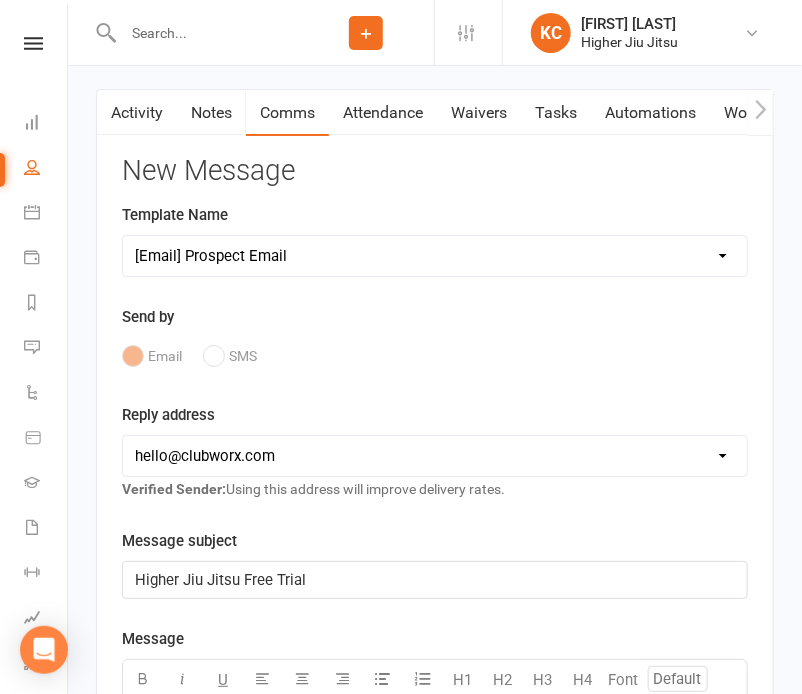 click on "[EMAIL] [EMAIL] [EMAIL]" at bounding box center (435, 456) 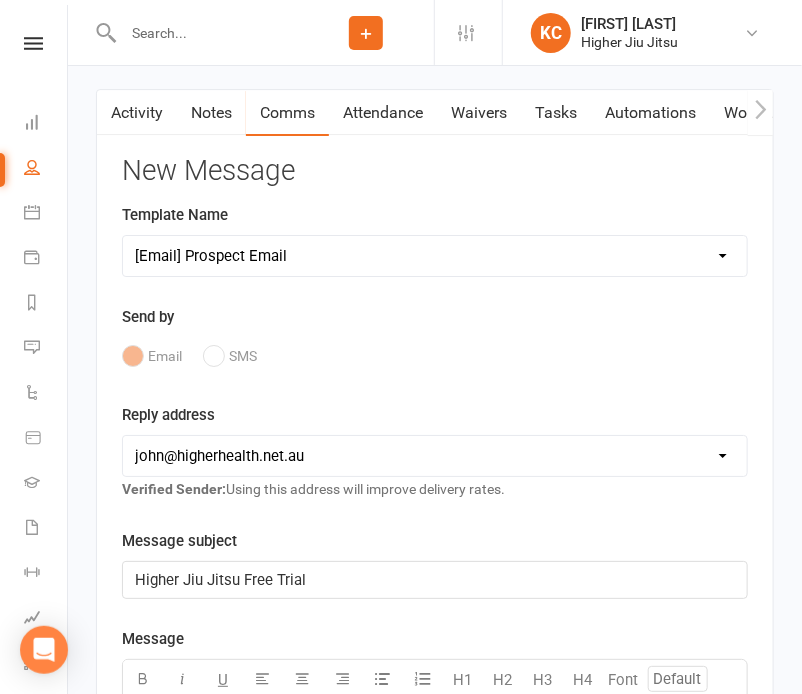 click on "[EMAIL] [EMAIL] [EMAIL]" at bounding box center (435, 456) 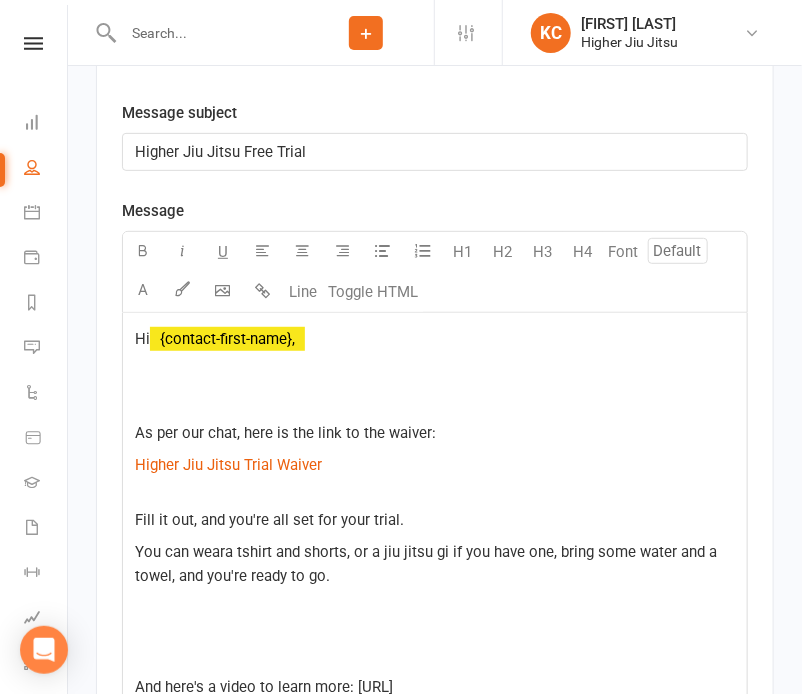 scroll, scrollTop: 2145, scrollLeft: 0, axis: vertical 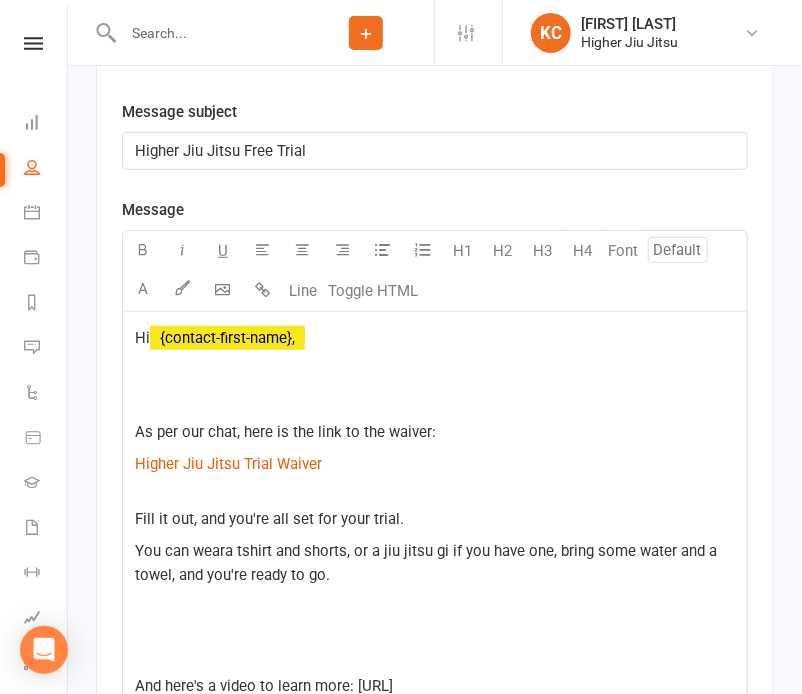 click 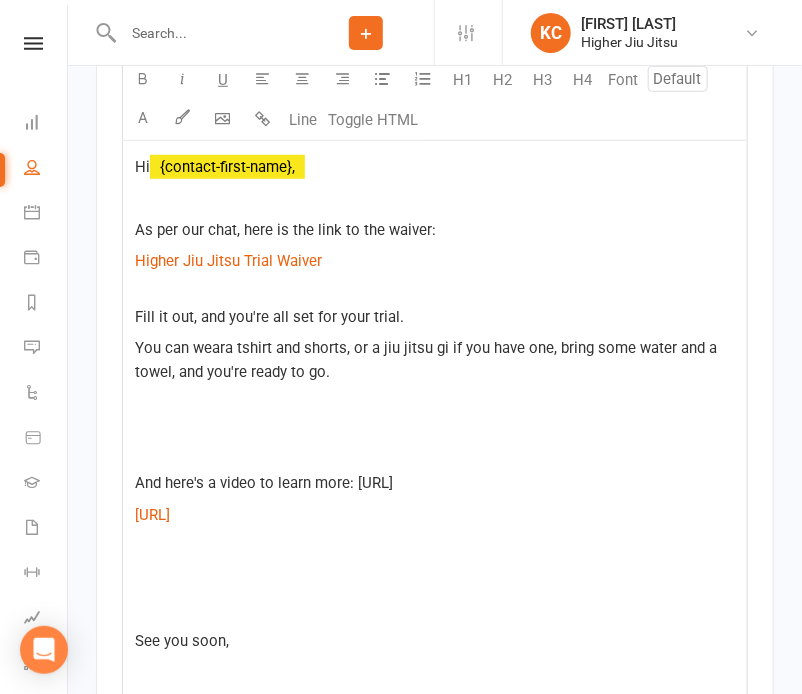 scroll, scrollTop: 2317, scrollLeft: 0, axis: vertical 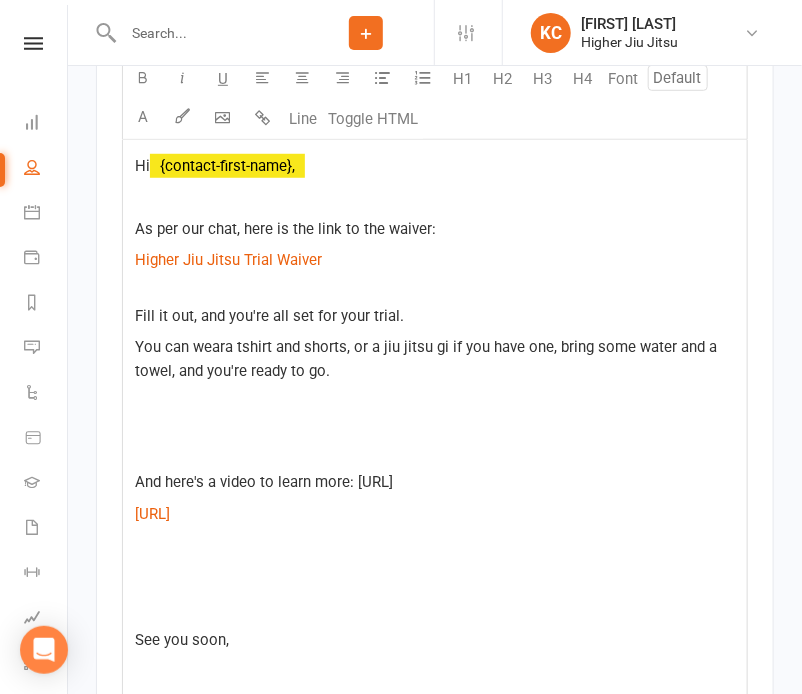 click 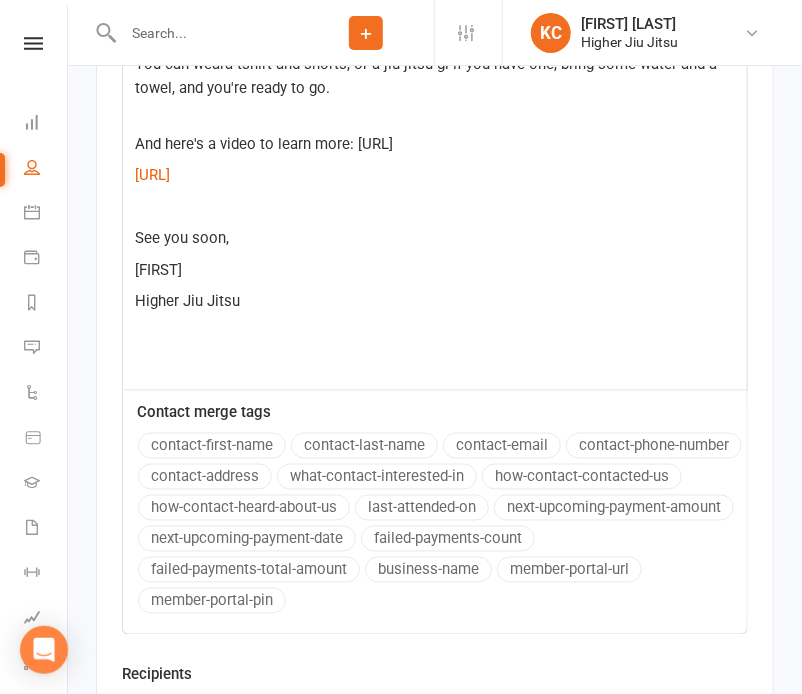 scroll, scrollTop: 2831, scrollLeft: 0, axis: vertical 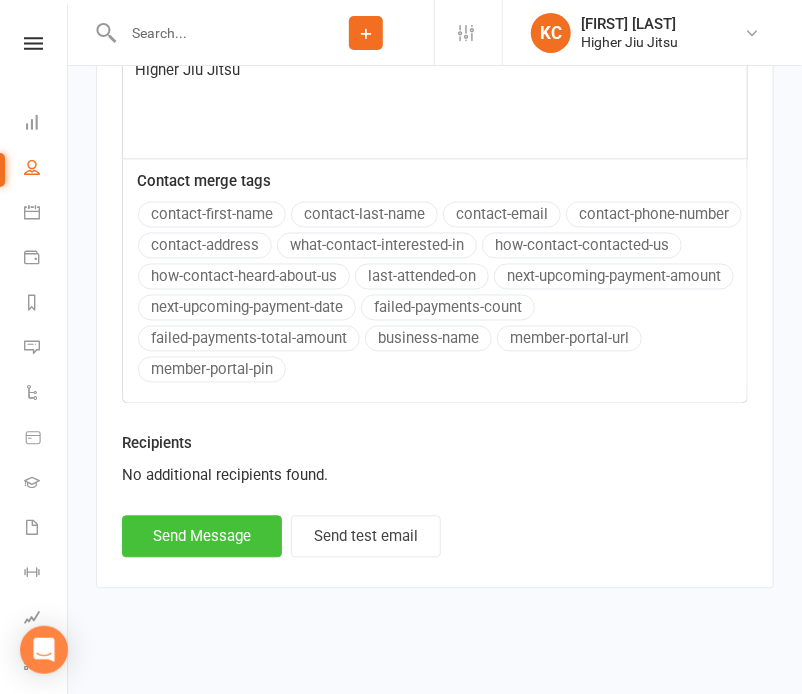 click on "Send Message" at bounding box center [202, 537] 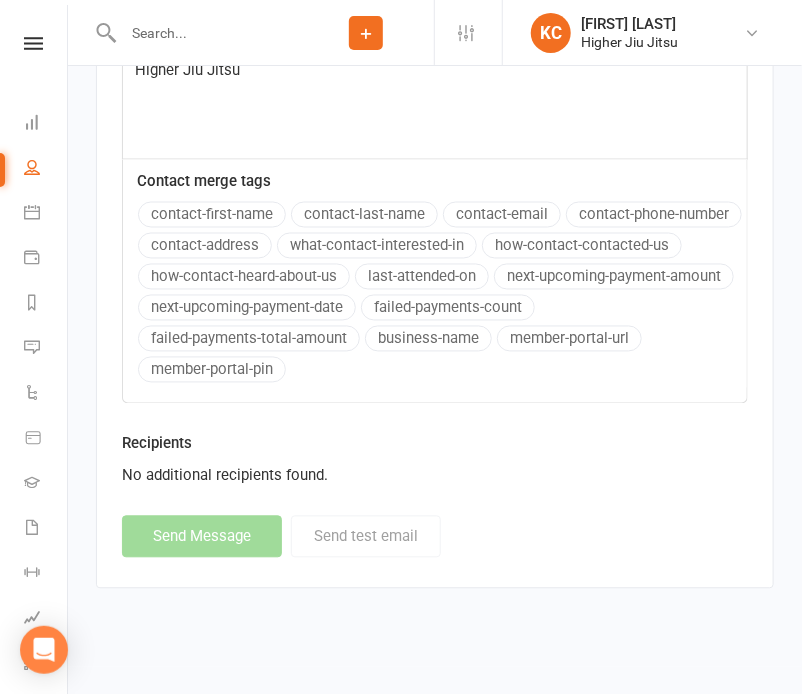 select 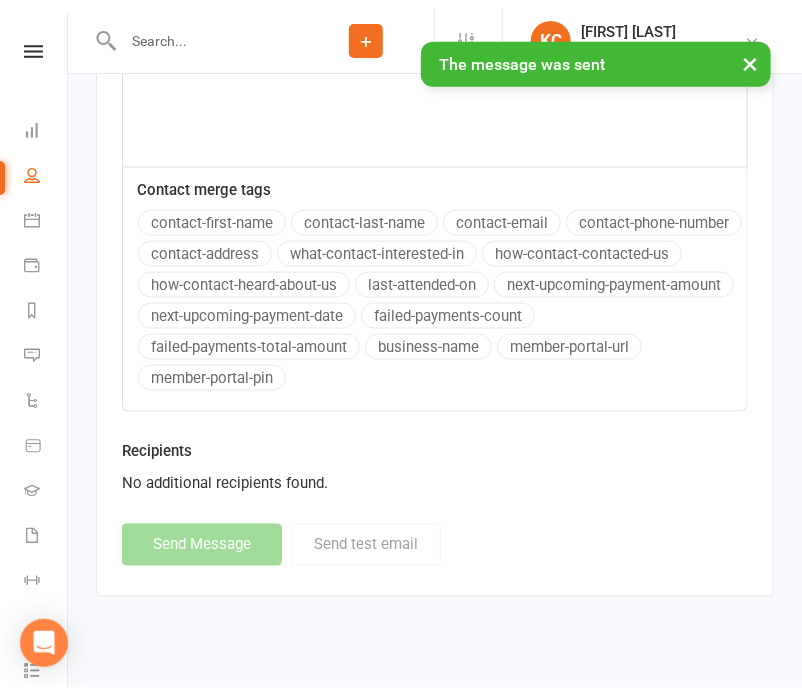 scroll, scrollTop: 2584, scrollLeft: 0, axis: vertical 